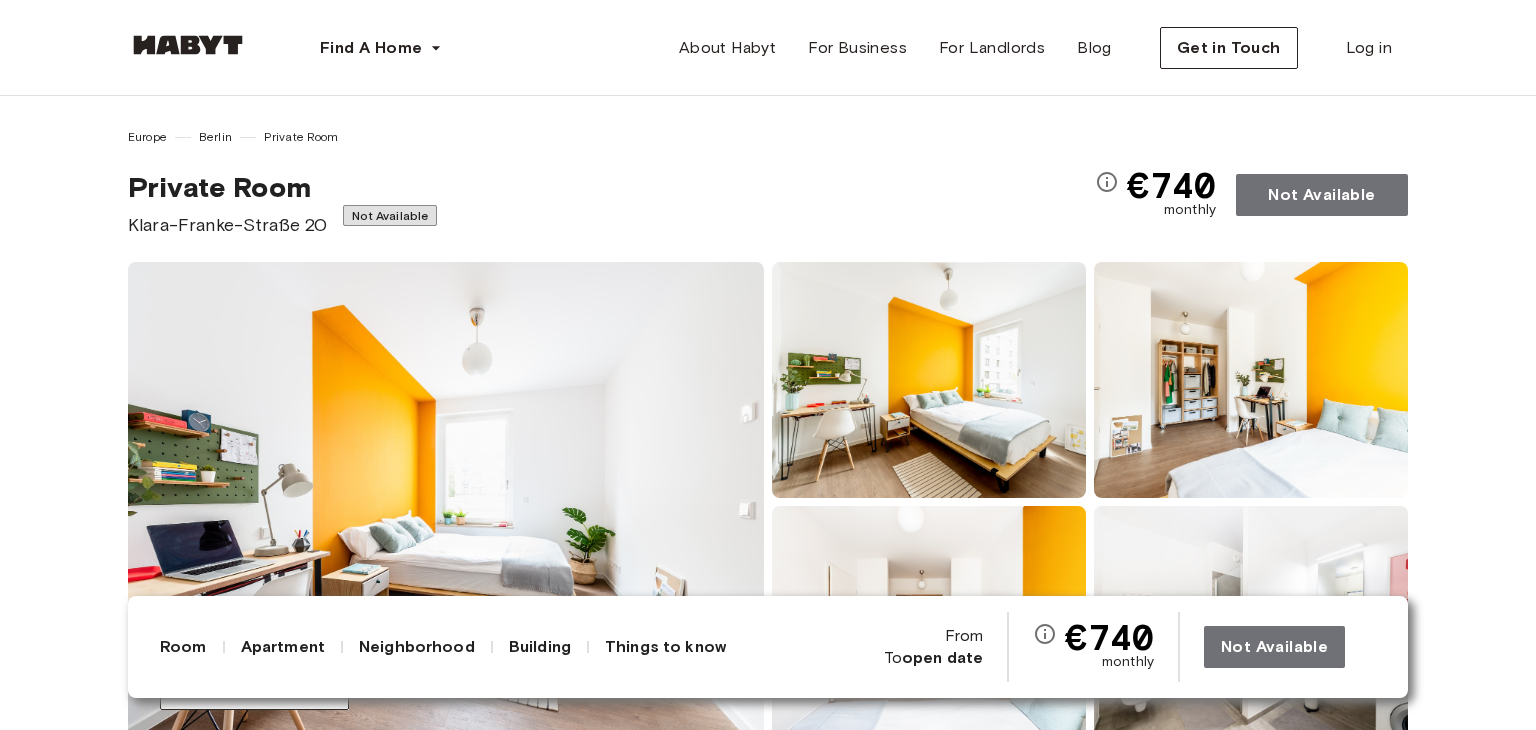 scroll, scrollTop: 0, scrollLeft: 0, axis: both 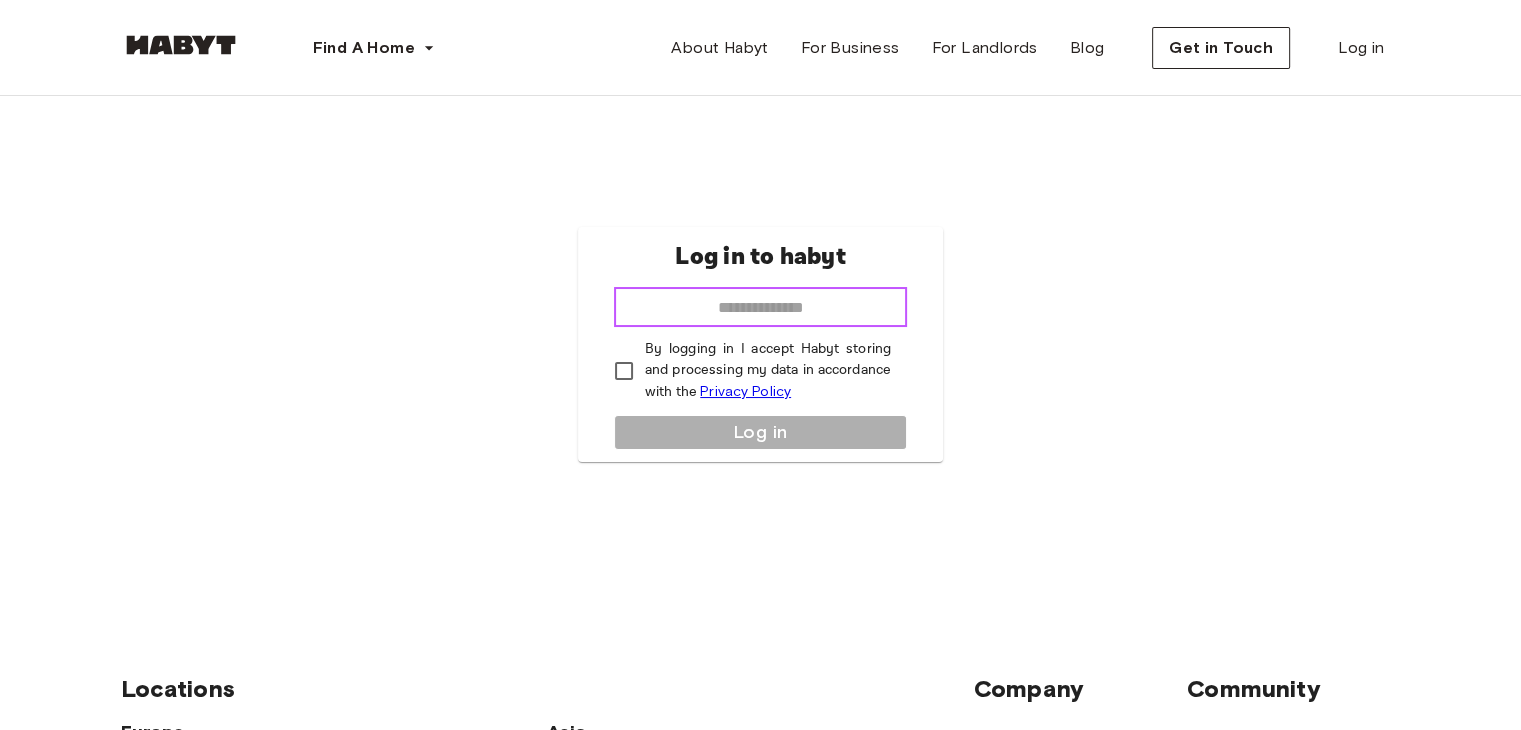 click at bounding box center (760, 307) 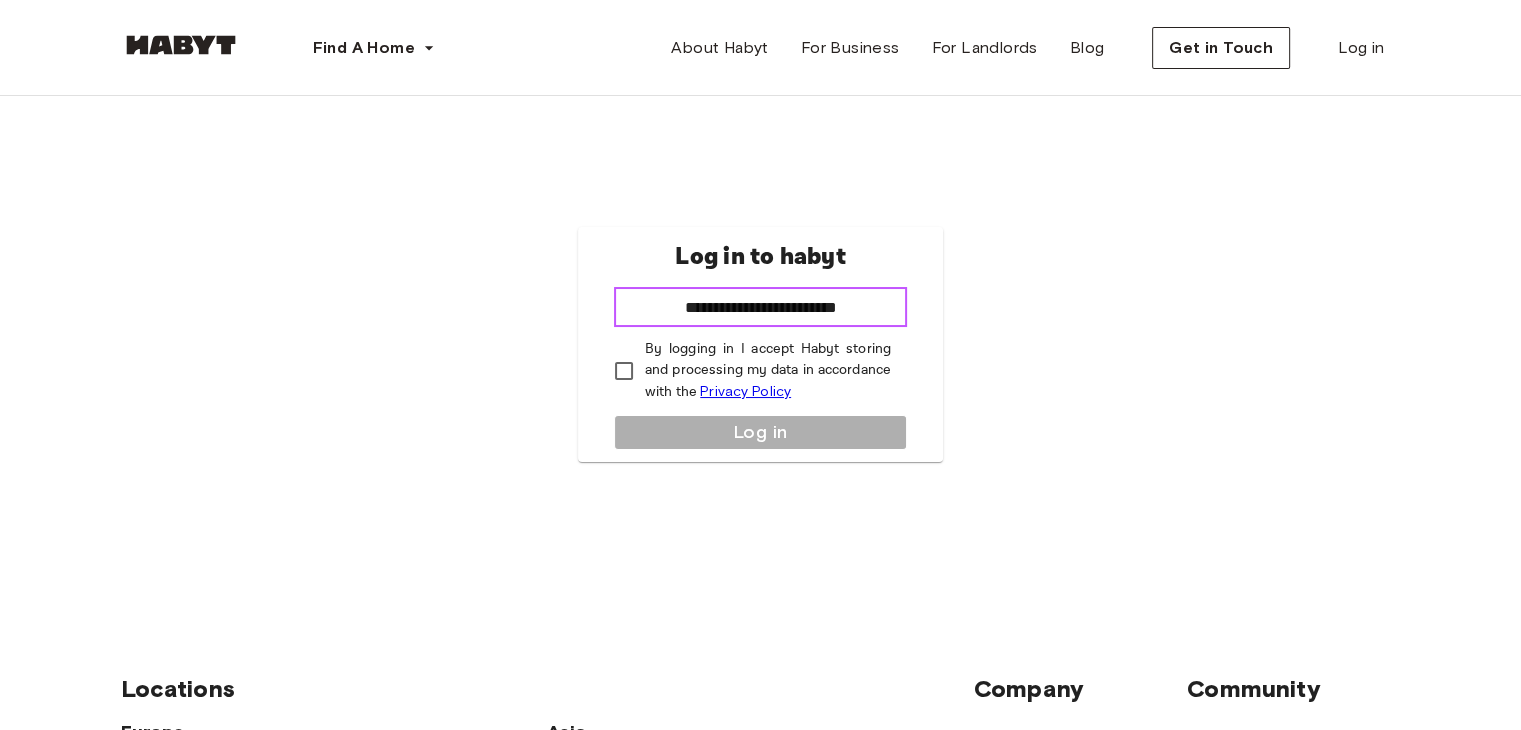 type on "**********" 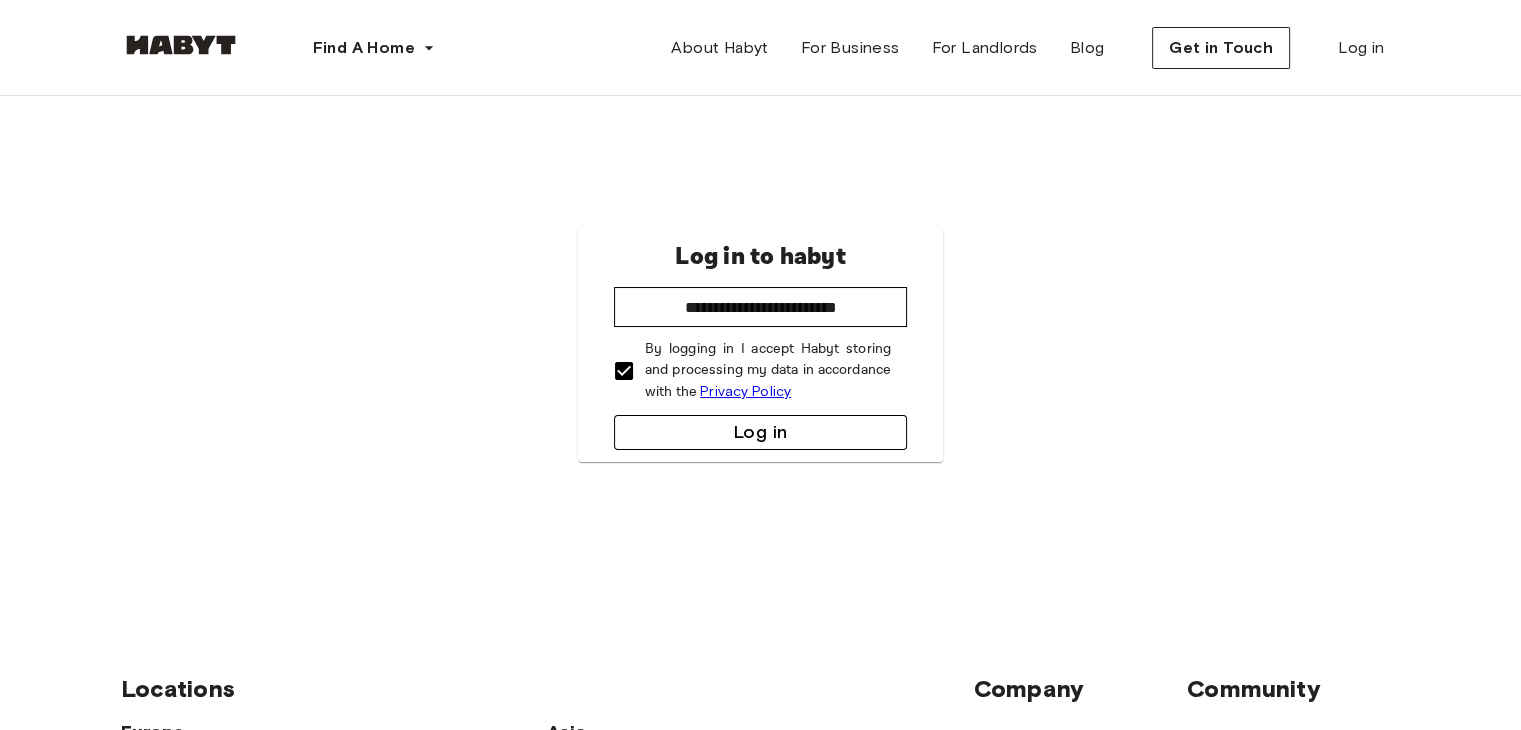 click on "Log in" at bounding box center (760, 432) 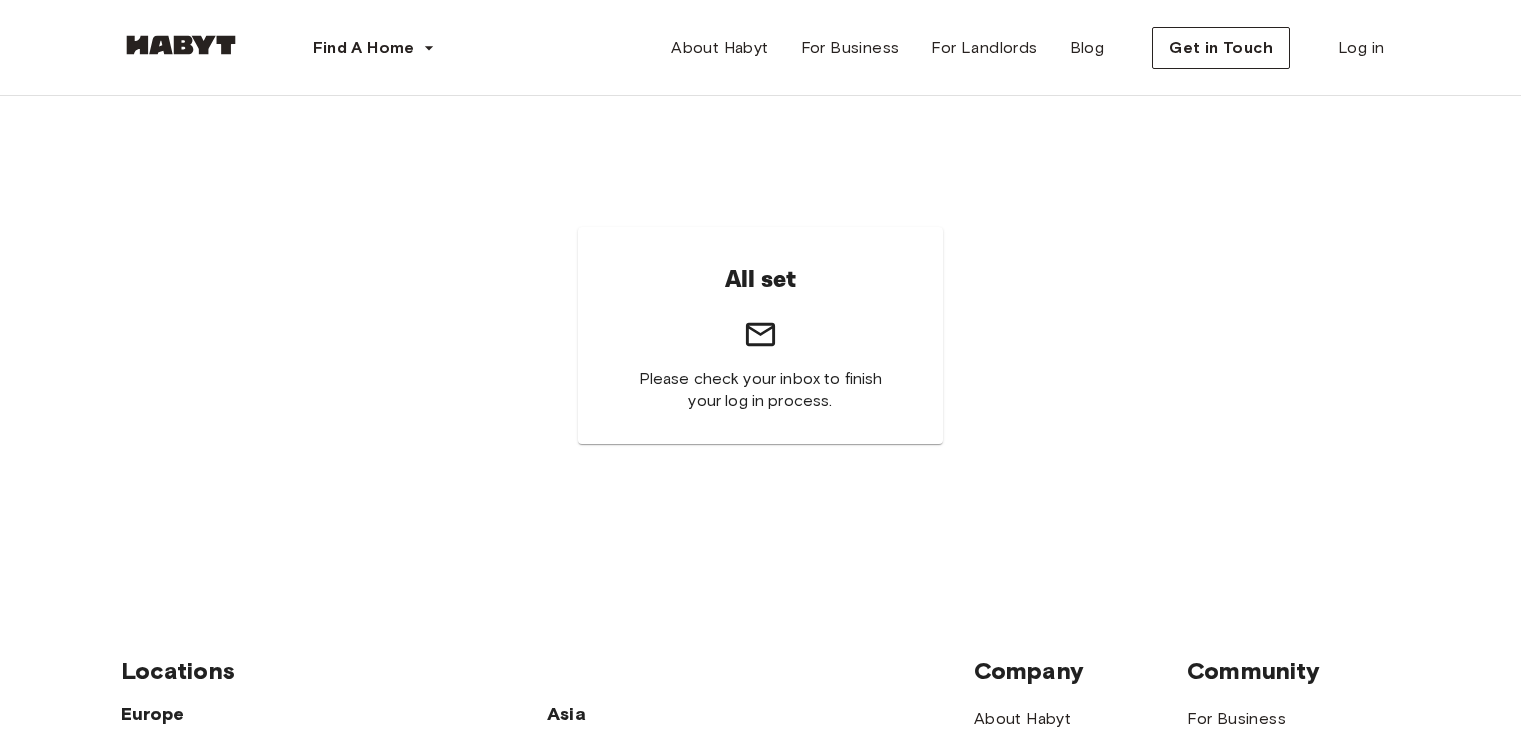 scroll, scrollTop: 0, scrollLeft: 0, axis: both 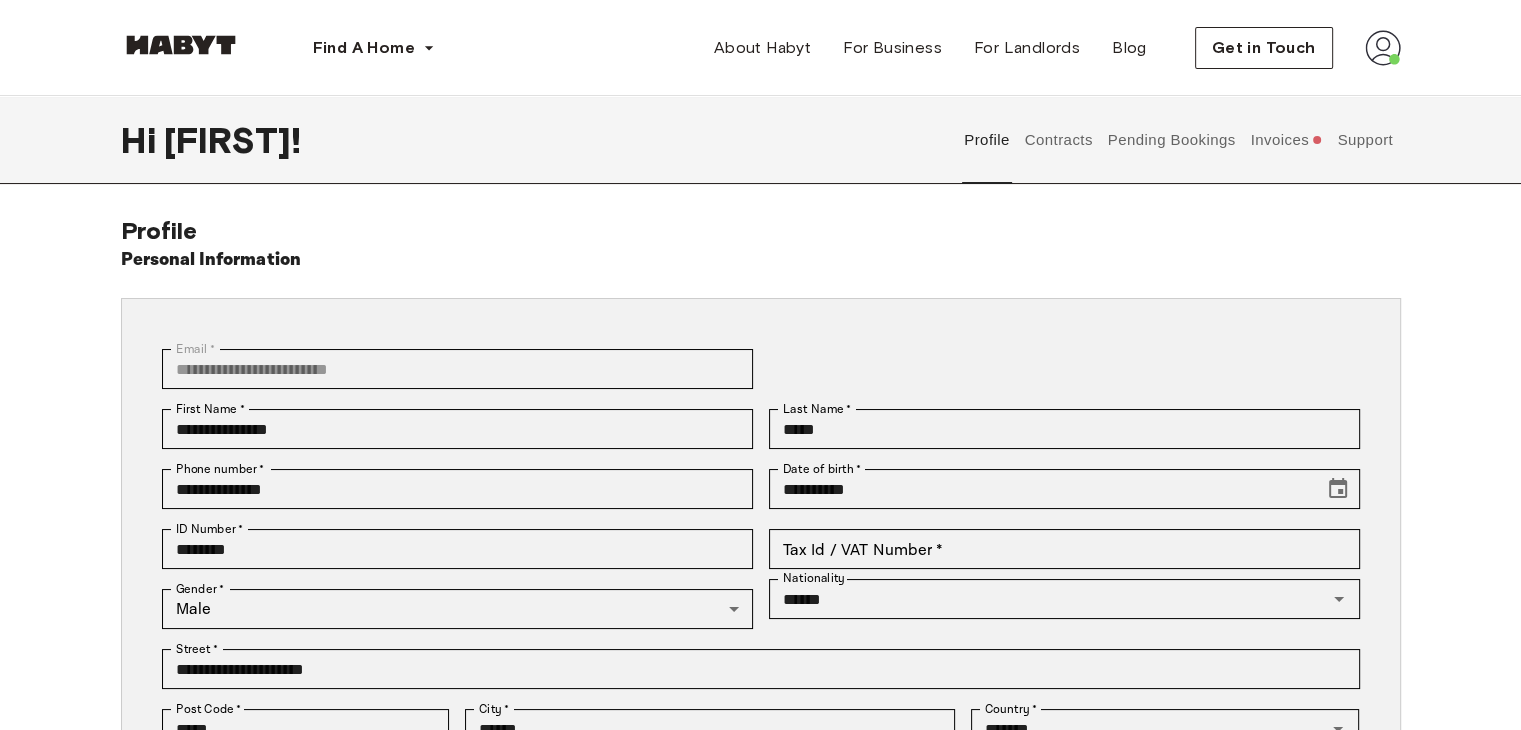 click on "Invoices" at bounding box center [1286, 140] 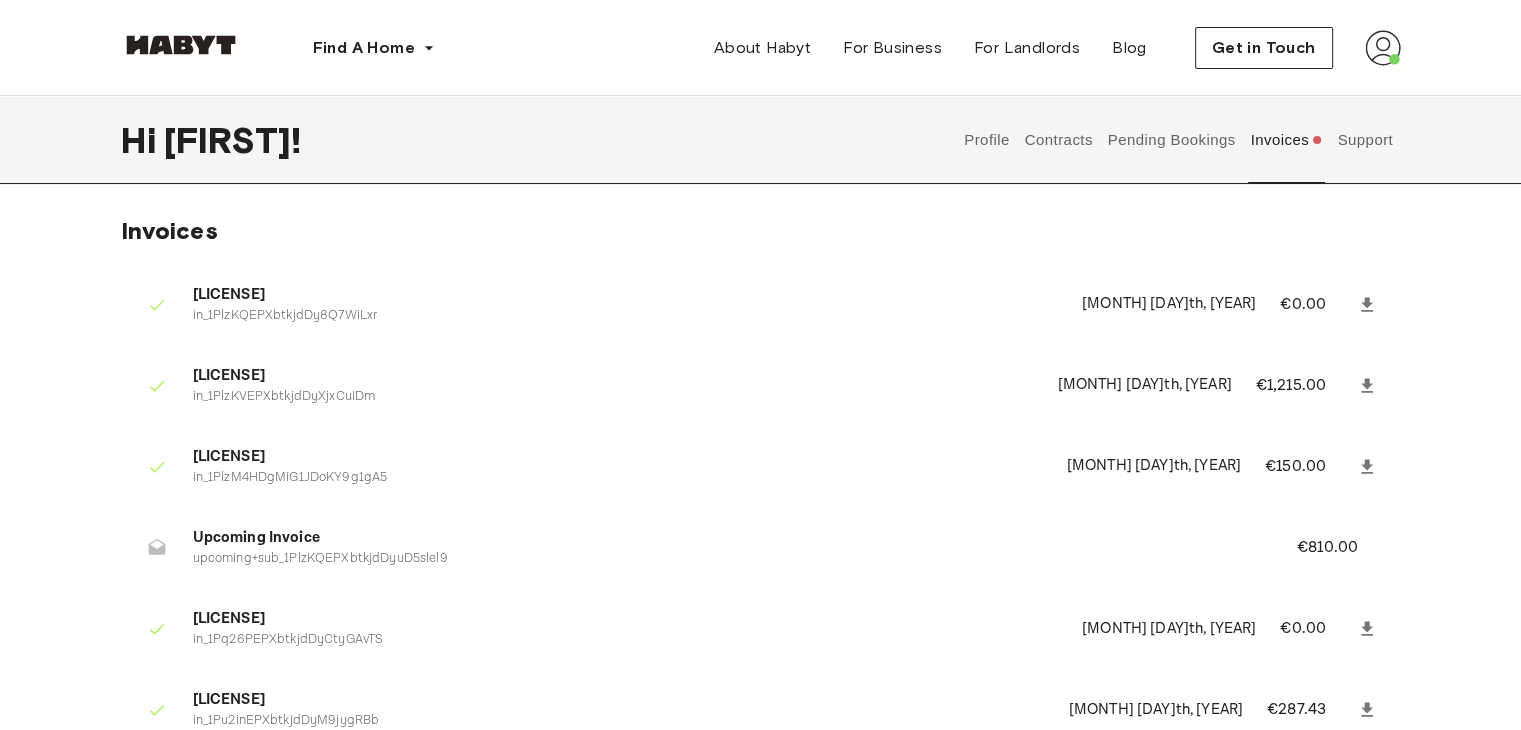 click on "Pending Bookings" at bounding box center (1171, 140) 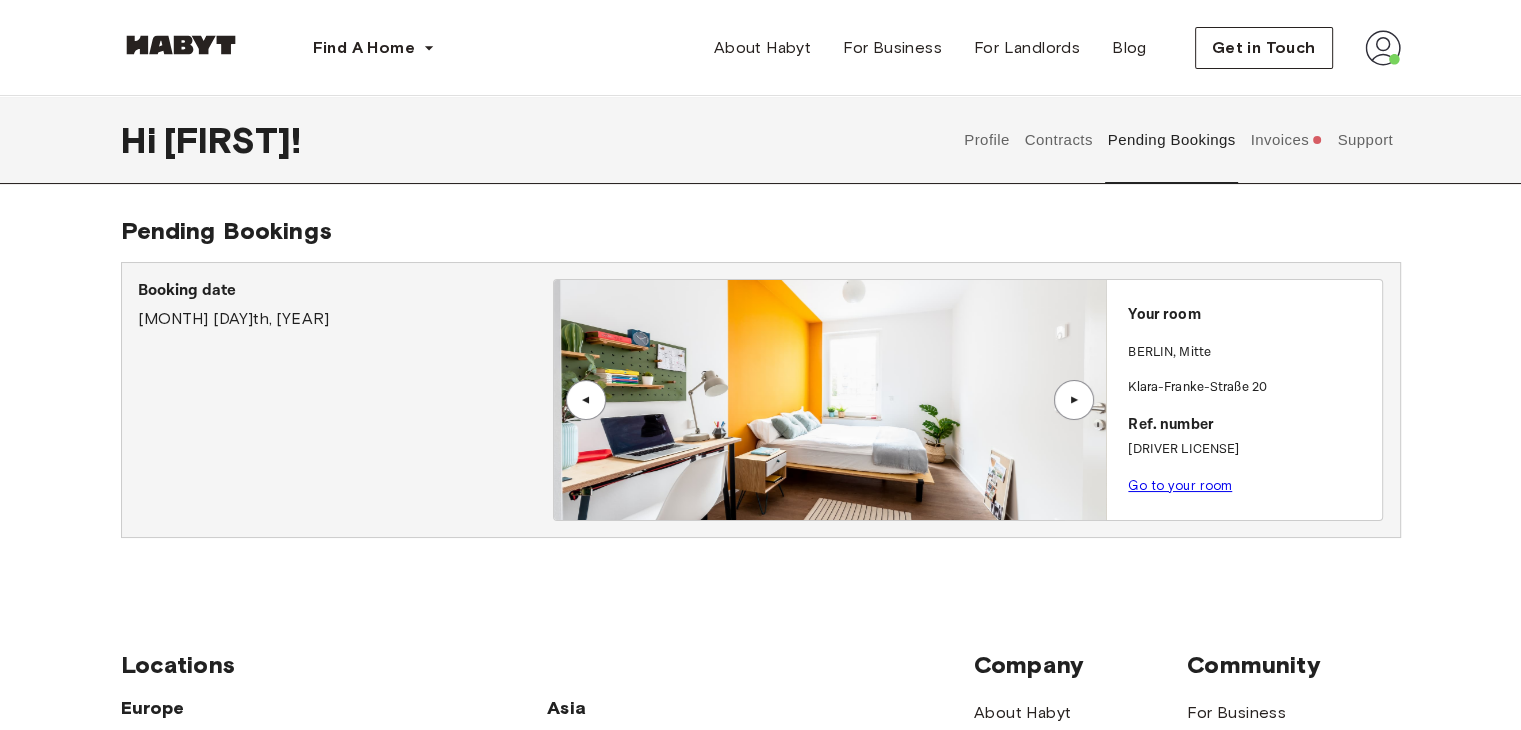 click on "Contracts" at bounding box center (1058, 140) 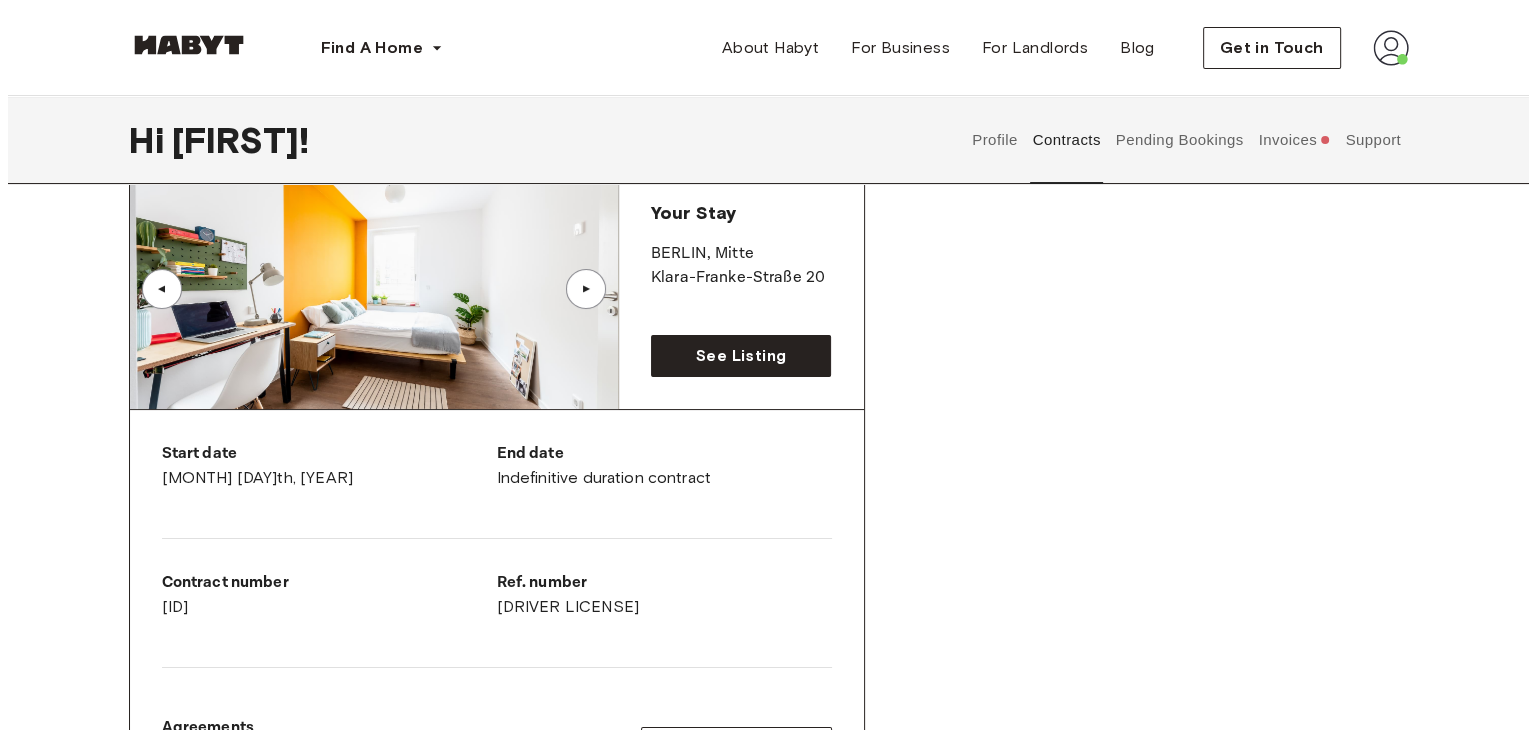 scroll, scrollTop: 0, scrollLeft: 0, axis: both 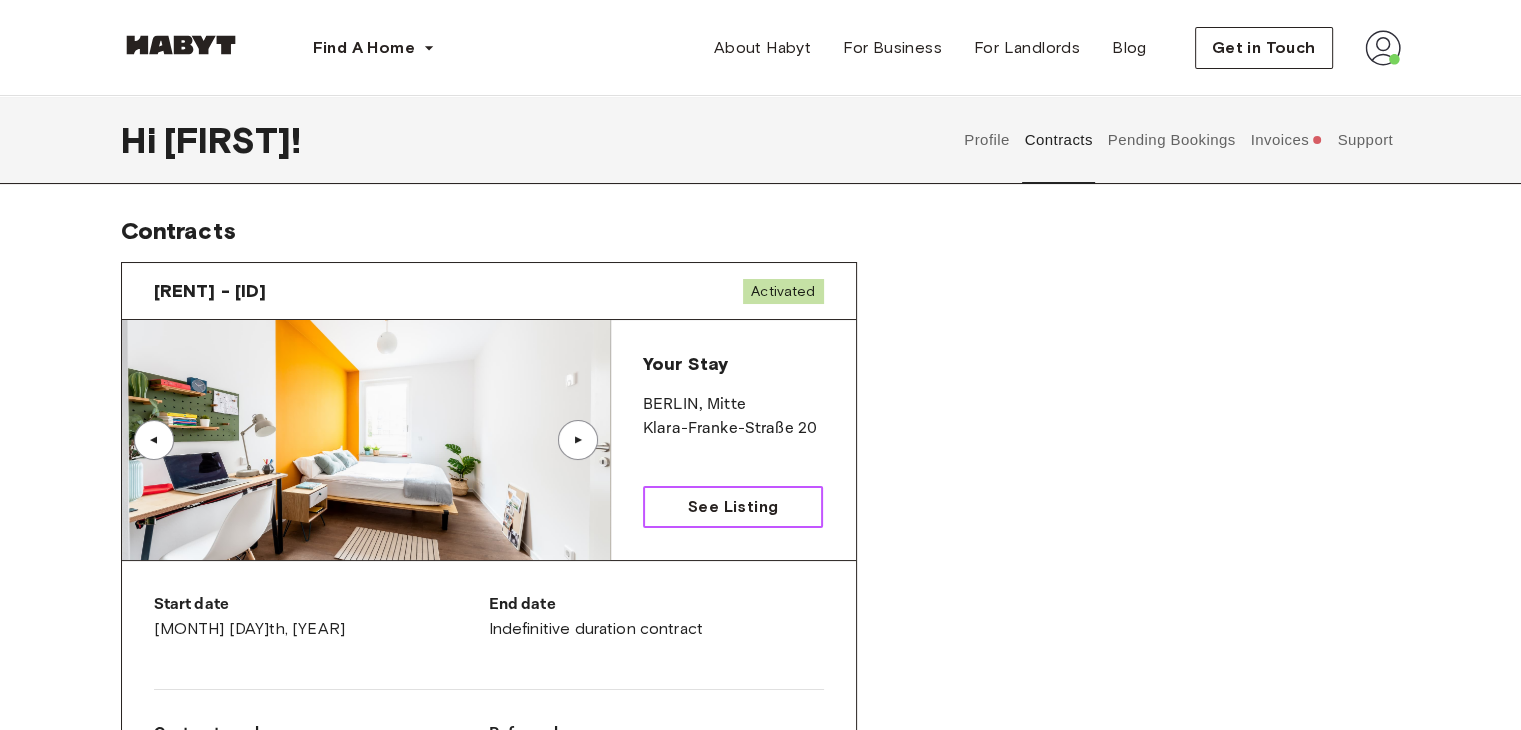click on "See Listing" at bounding box center (733, 507) 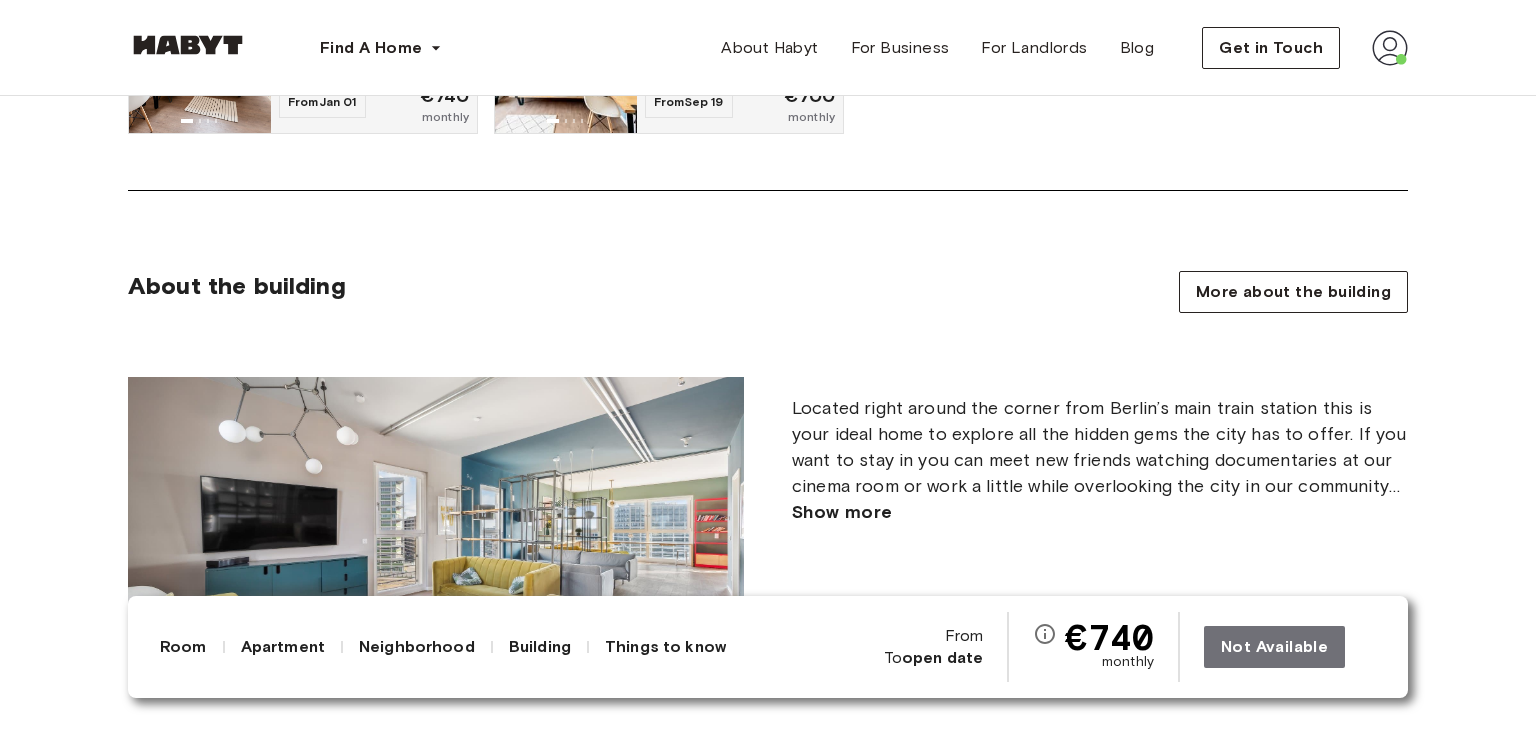 scroll, scrollTop: 1600, scrollLeft: 0, axis: vertical 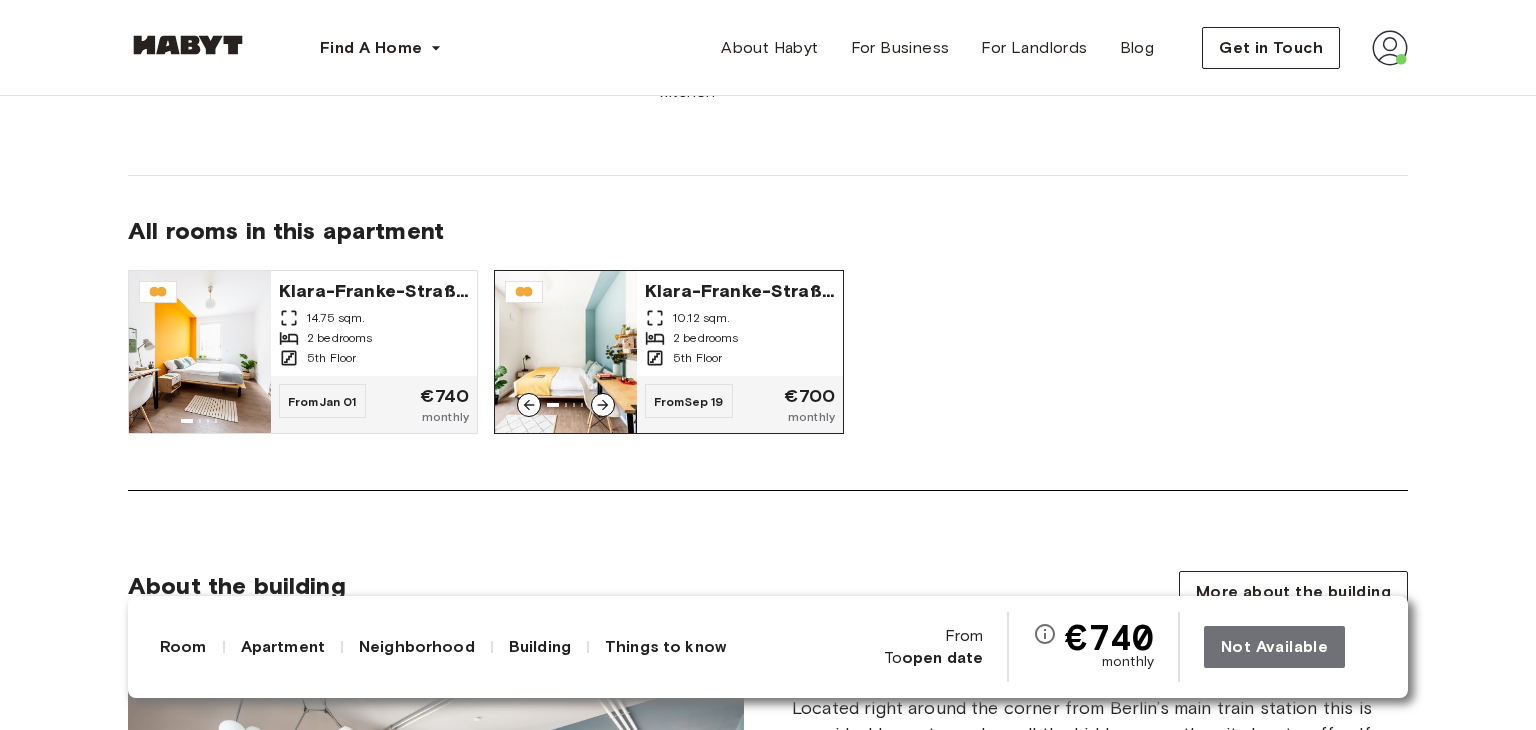 click on "Klara-Franke-Straße 20" at bounding box center [740, 289] 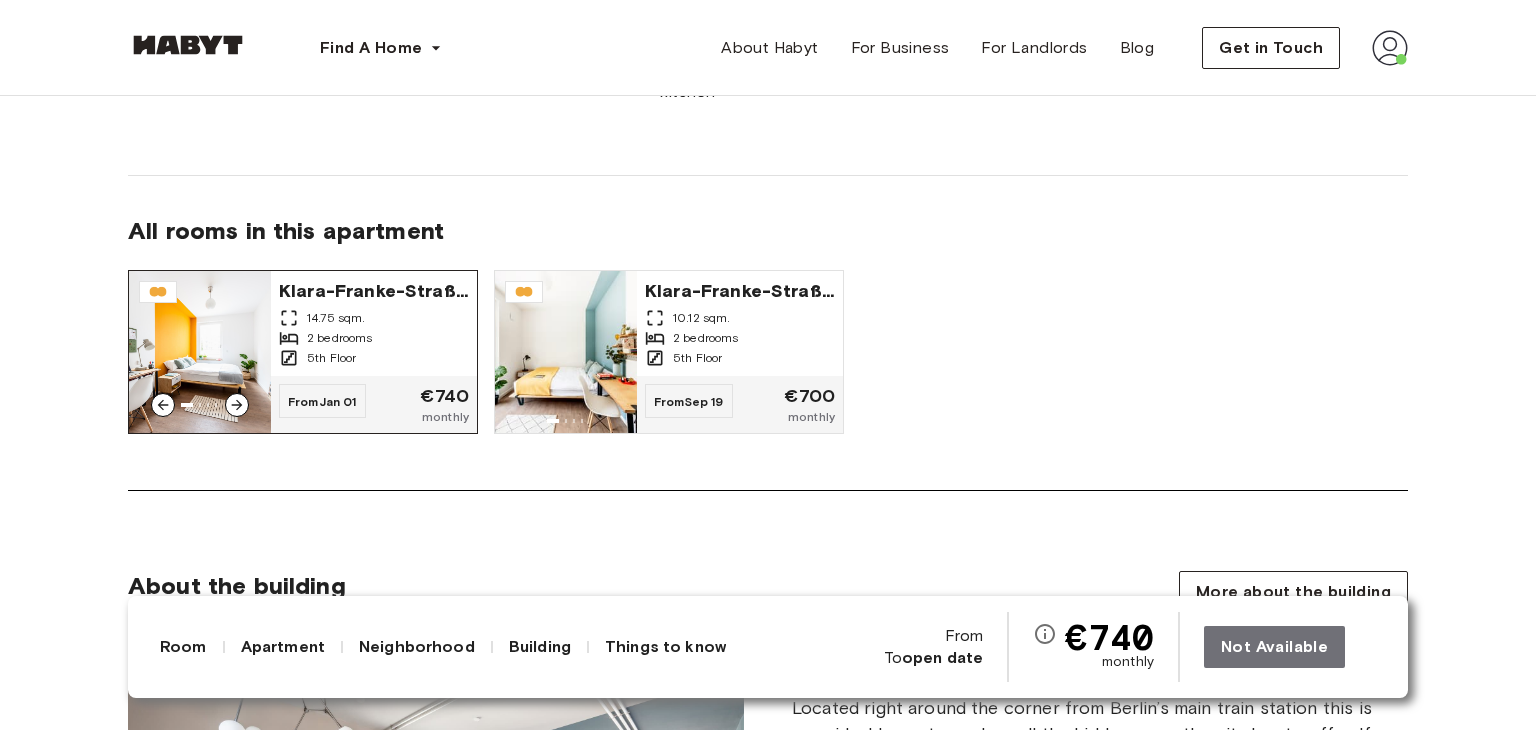 click on "Klara-Franke-Straße 20 14.75 sqm. 2 bedrooms 5th Floor" at bounding box center [374, 323] 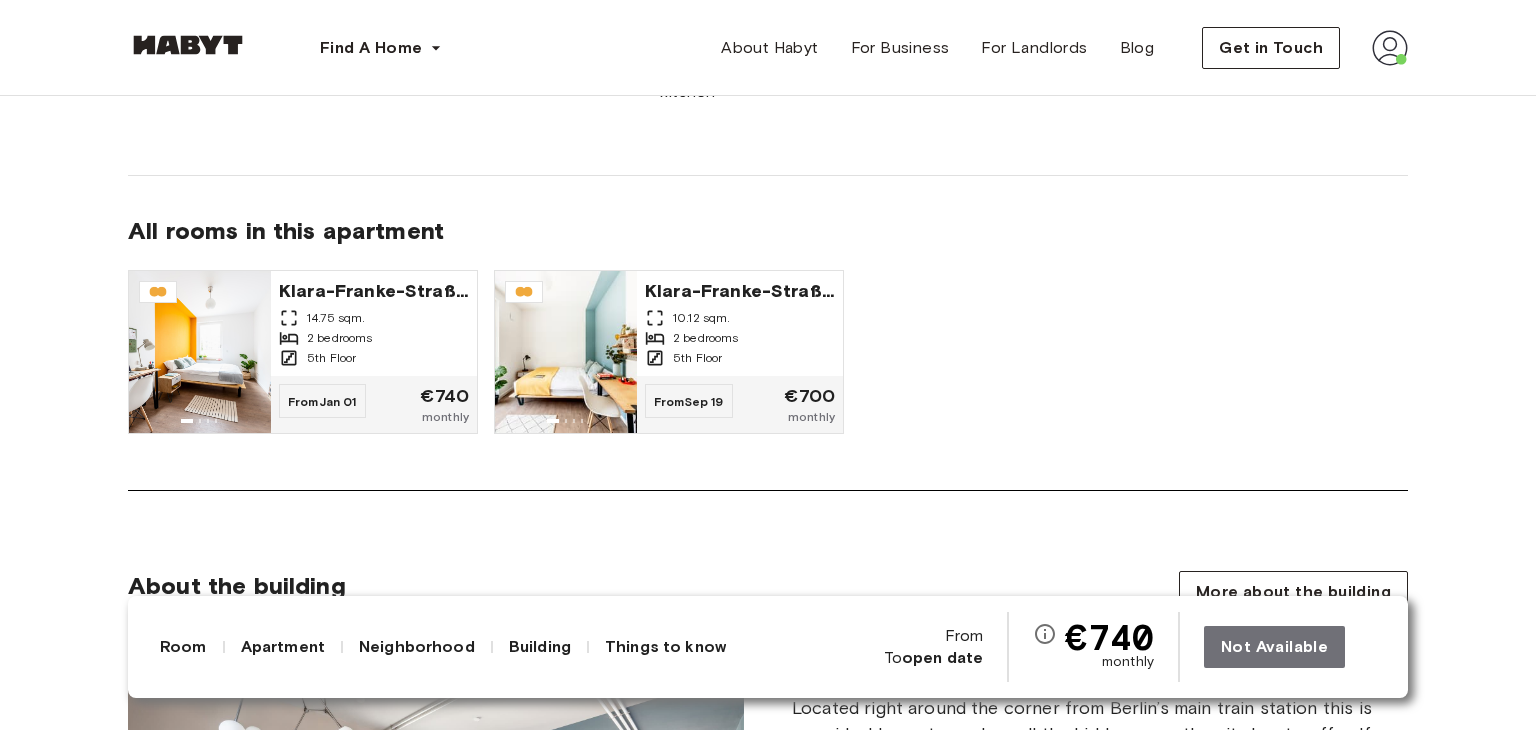 click on "Klara-Franke-Straße 20 14.75 sqm. 2 bedrooms 5th Floor From  Jan 01 €740 monthly Klara-Franke-Straße 20 10.12 sqm. 2 bedrooms 5th Floor From  Sep 19 €700 monthly" at bounding box center [768, 368] 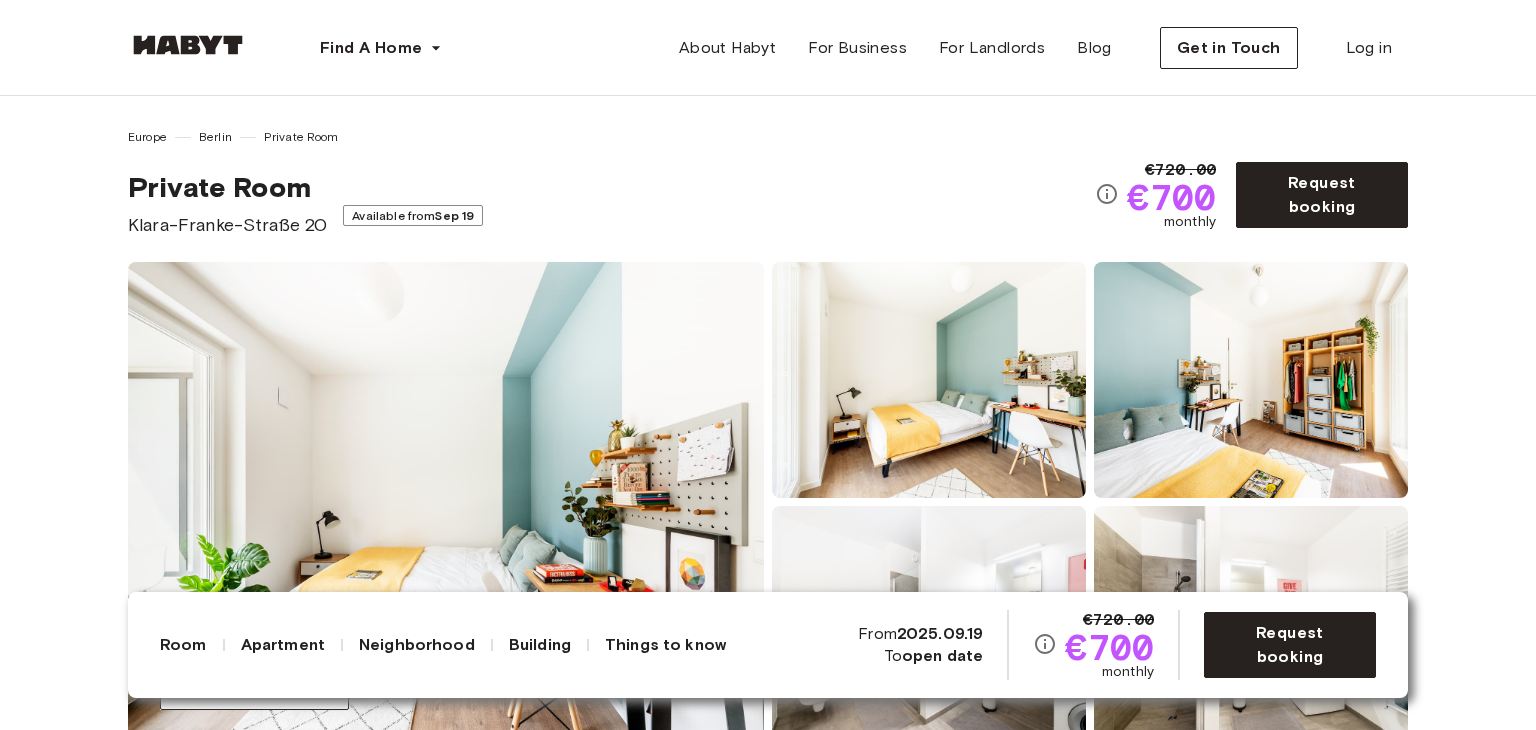 scroll, scrollTop: 0, scrollLeft: 0, axis: both 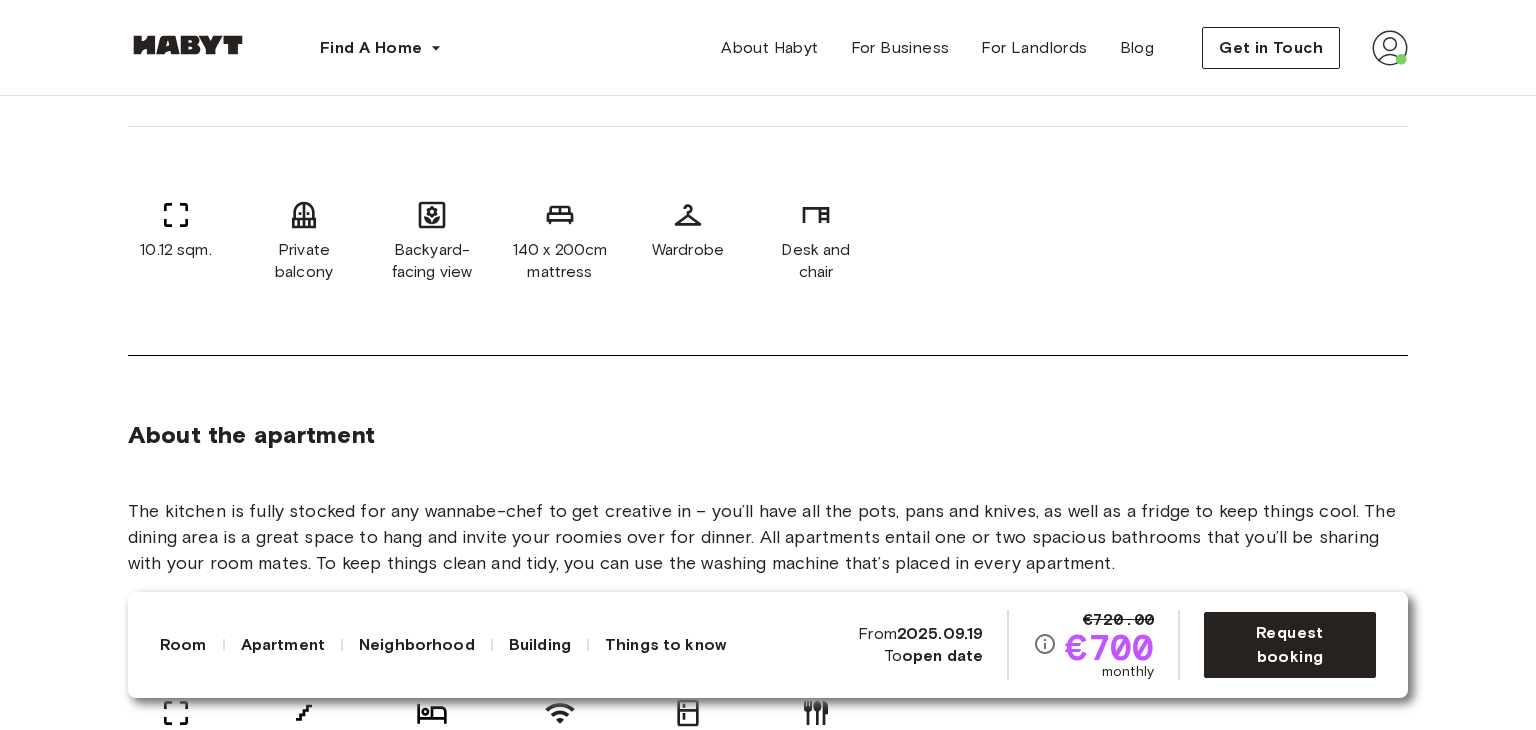 click on "[NUMBER] sqm. Private balcony Backyard-facing view [NUMBER] x [NUMBER]cm mattress Wardrobe Desk and chair" at bounding box center (768, 241) 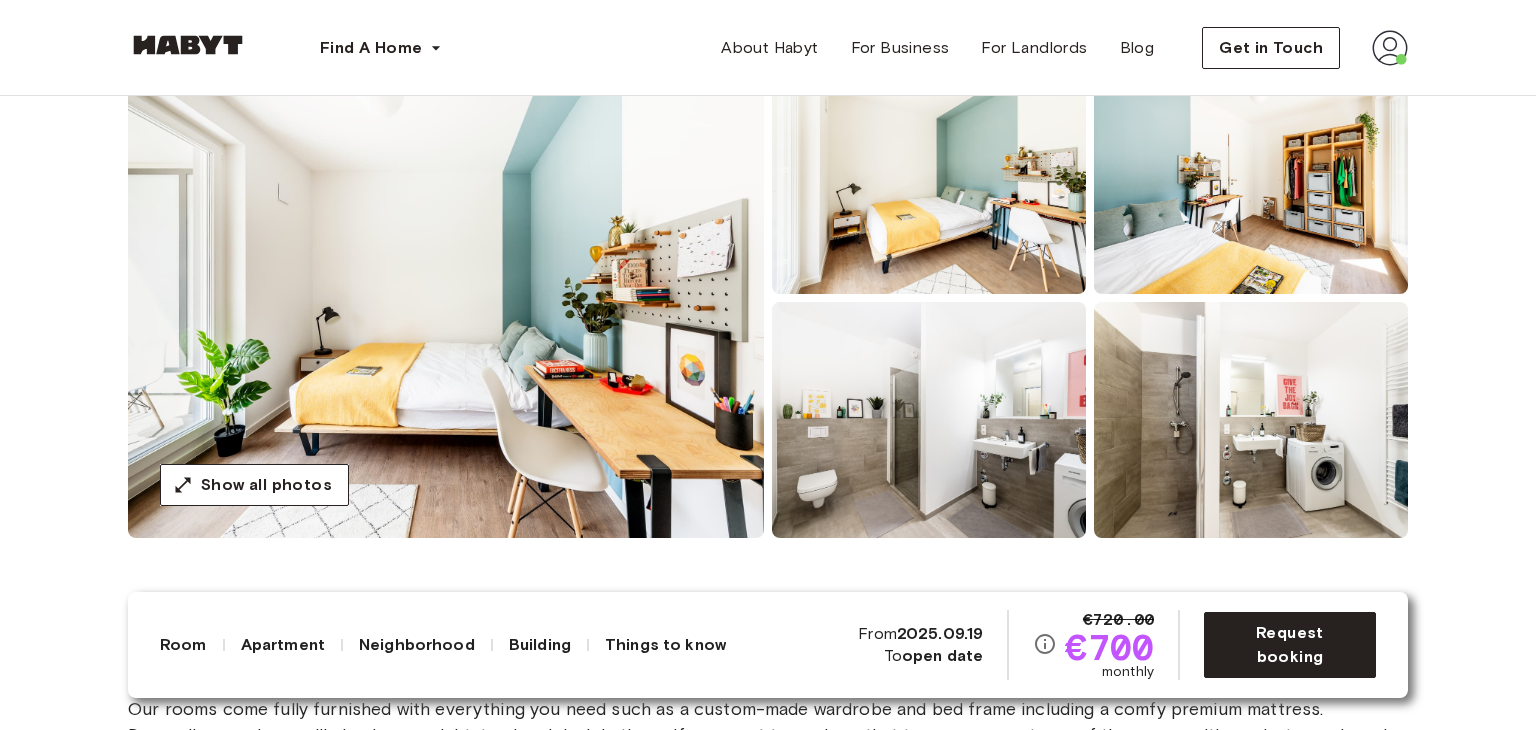 scroll, scrollTop: 200, scrollLeft: 0, axis: vertical 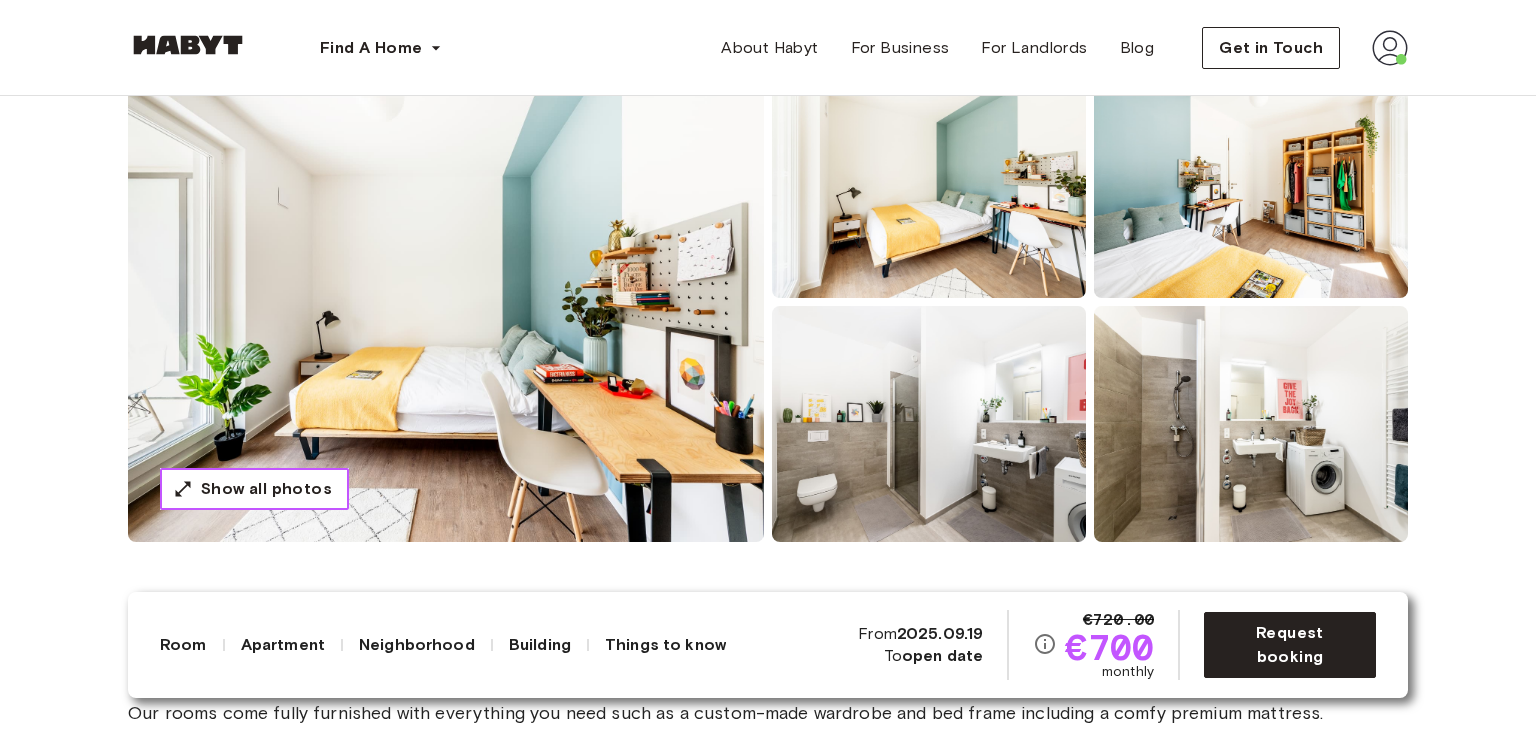 click on "Show all photos" at bounding box center [266, 489] 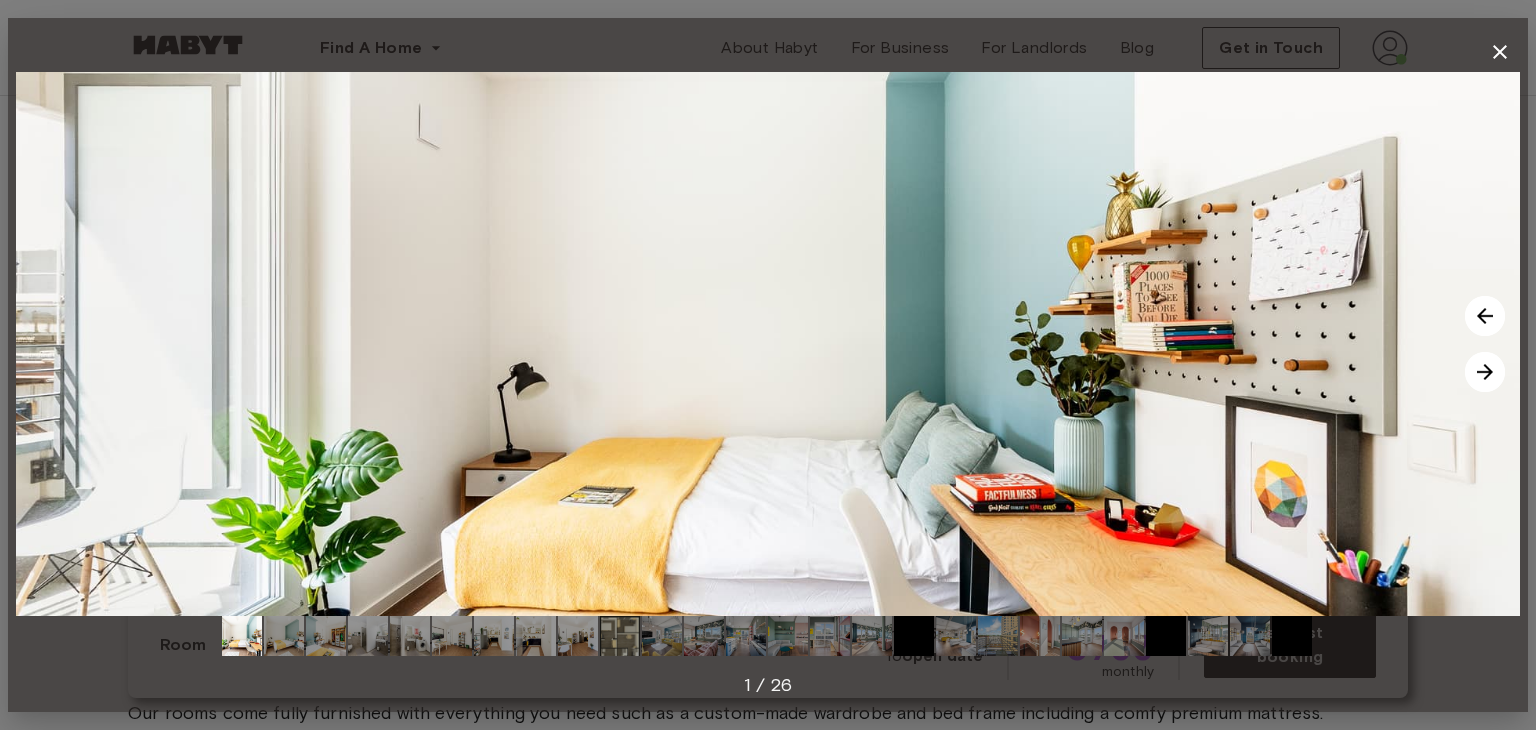 click 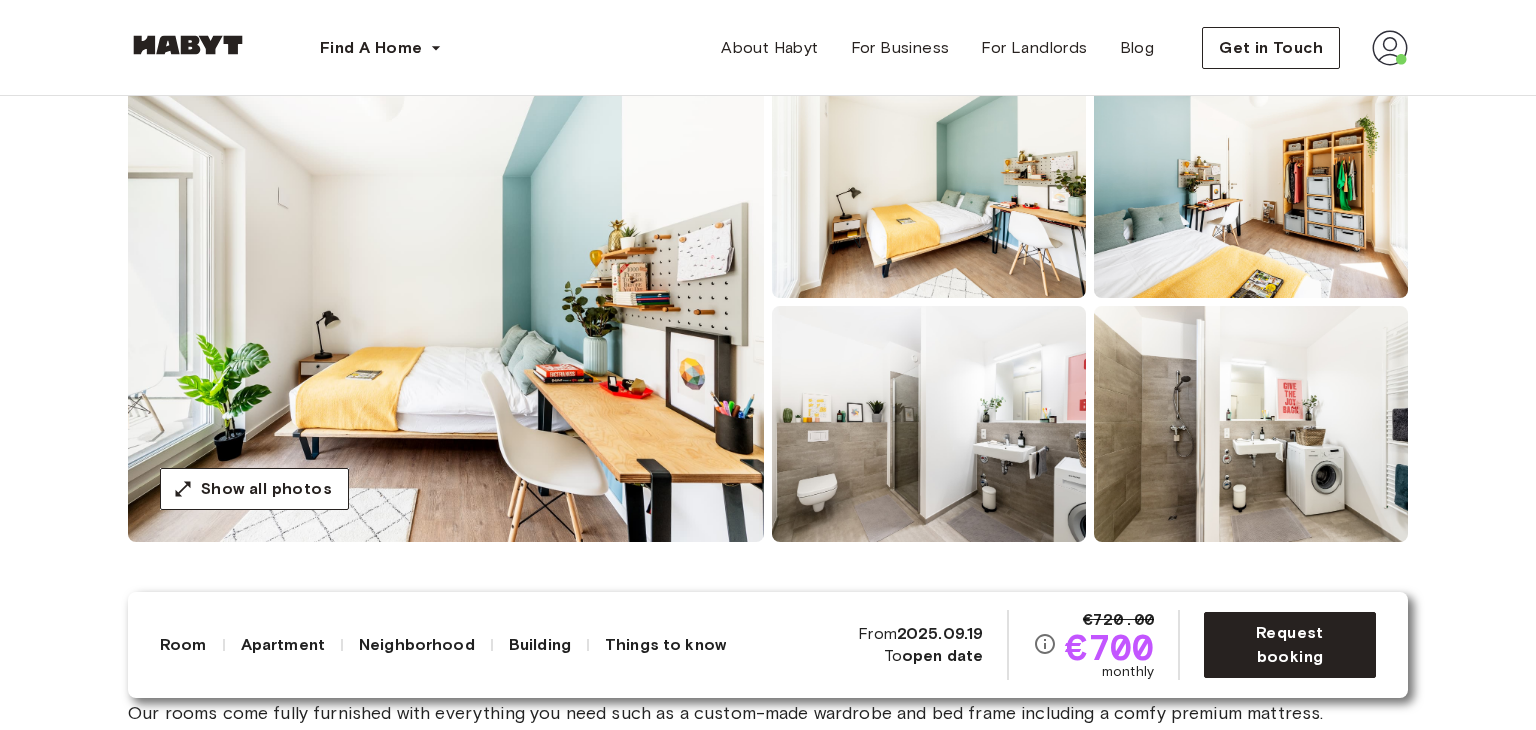 click on "Get in Touch" at bounding box center [1305, 48] 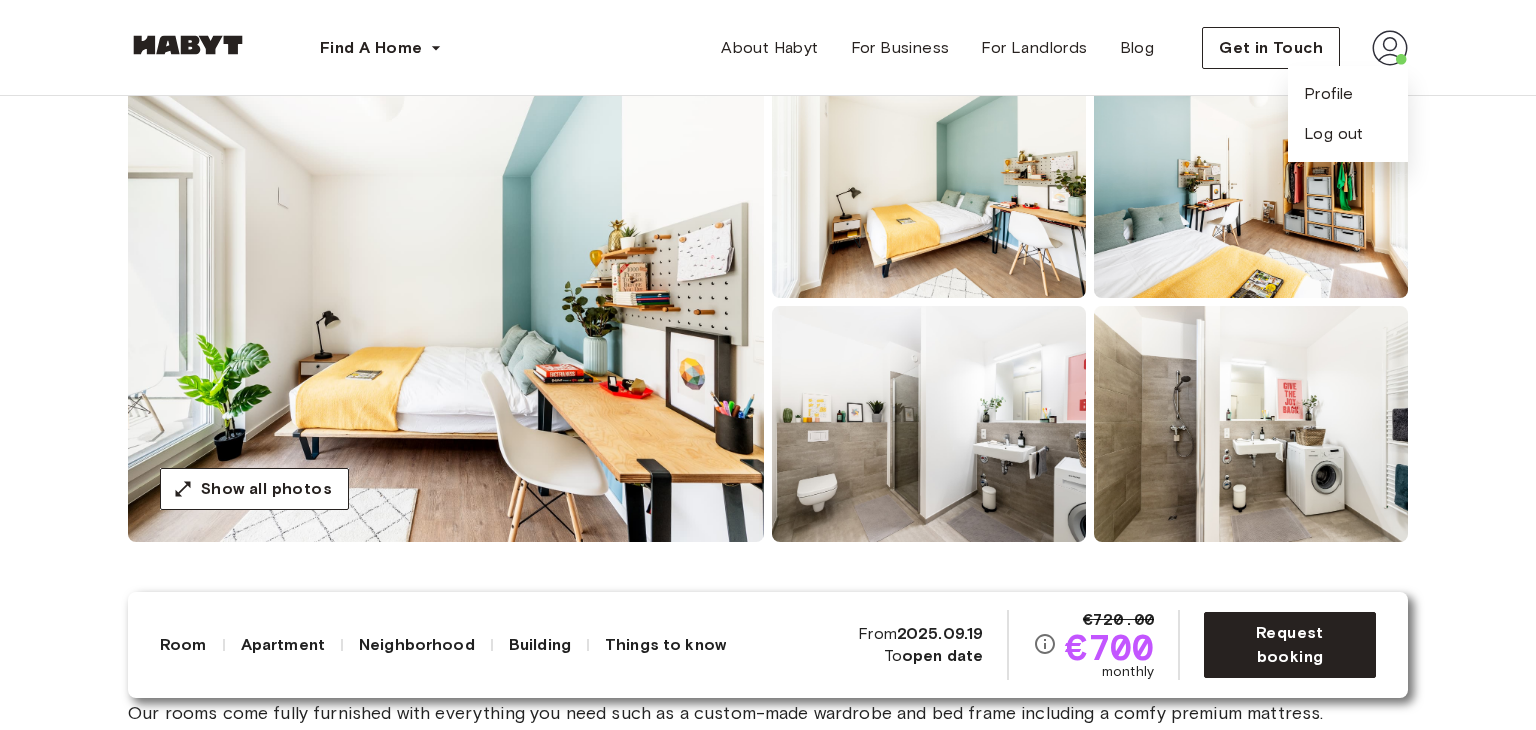 click on "Profile Log out" at bounding box center [1348, 114] 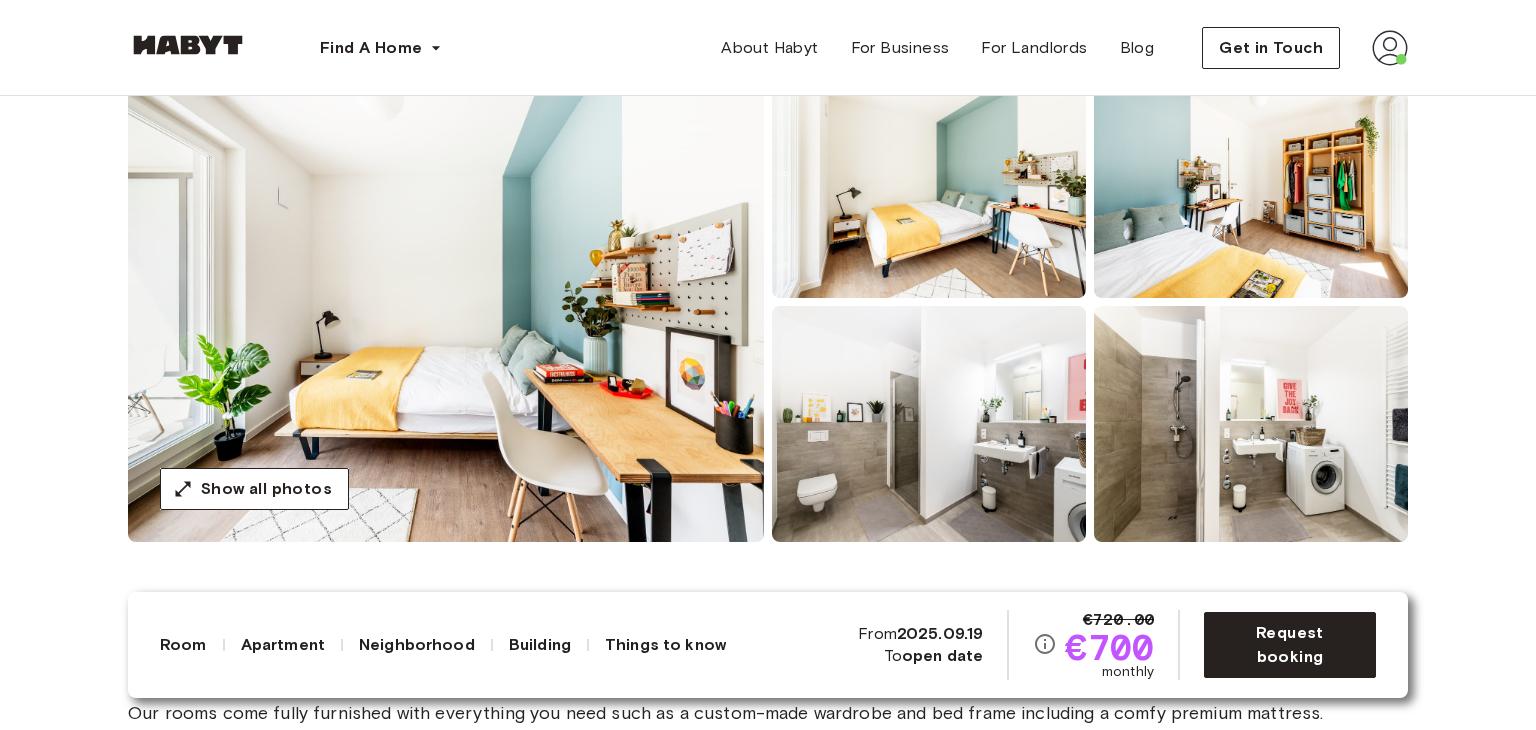click at bounding box center (1390, 48) 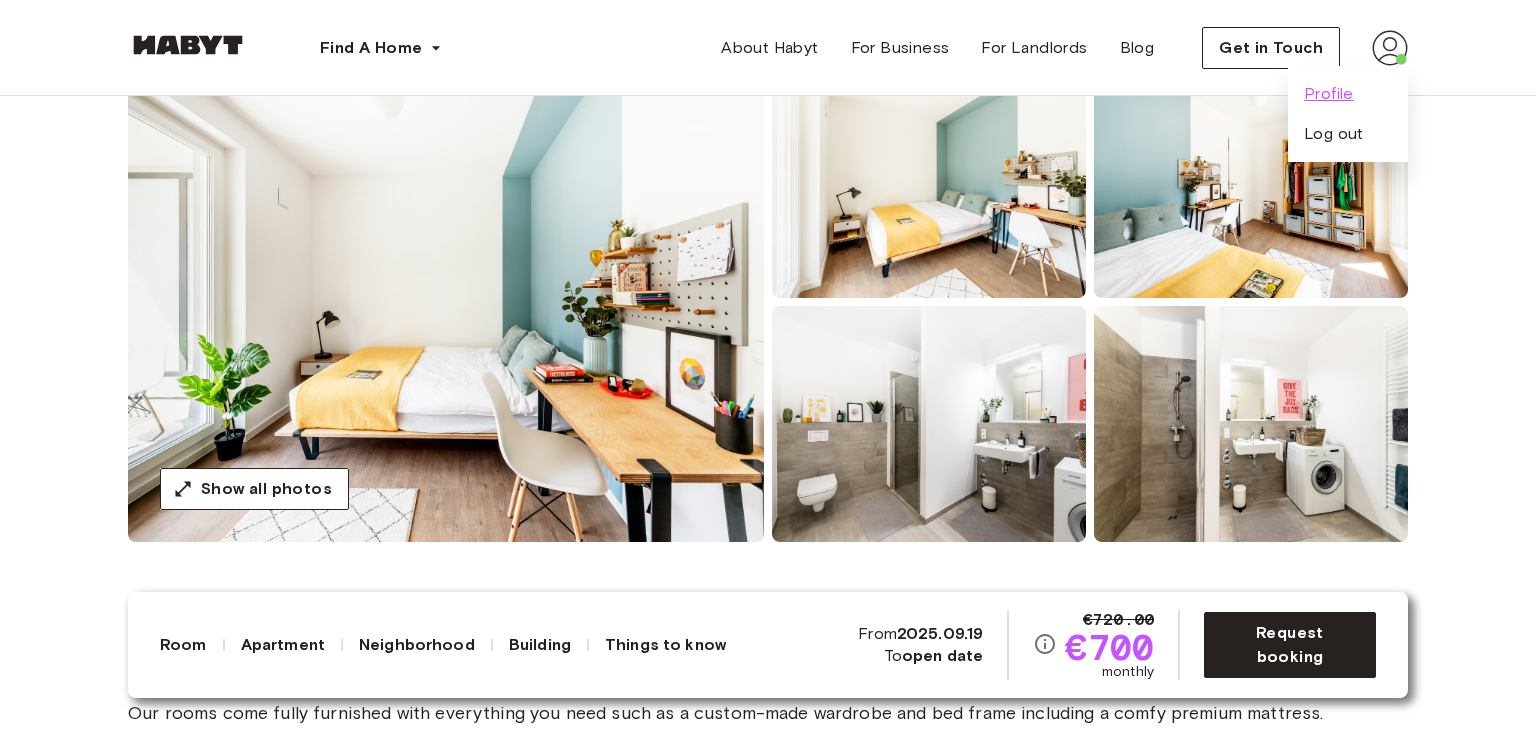 click on "Profile" at bounding box center (1329, 94) 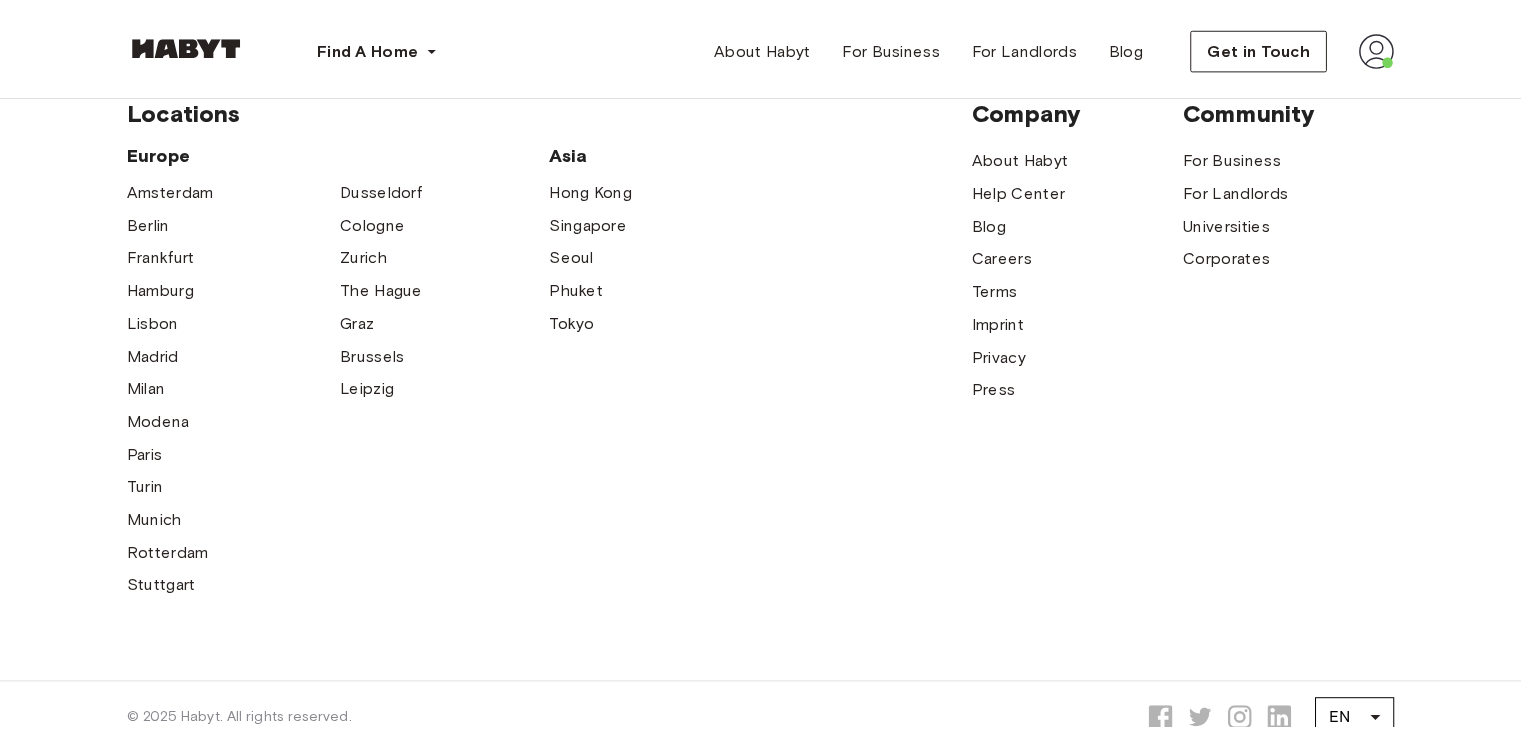 scroll, scrollTop: 0, scrollLeft: 0, axis: both 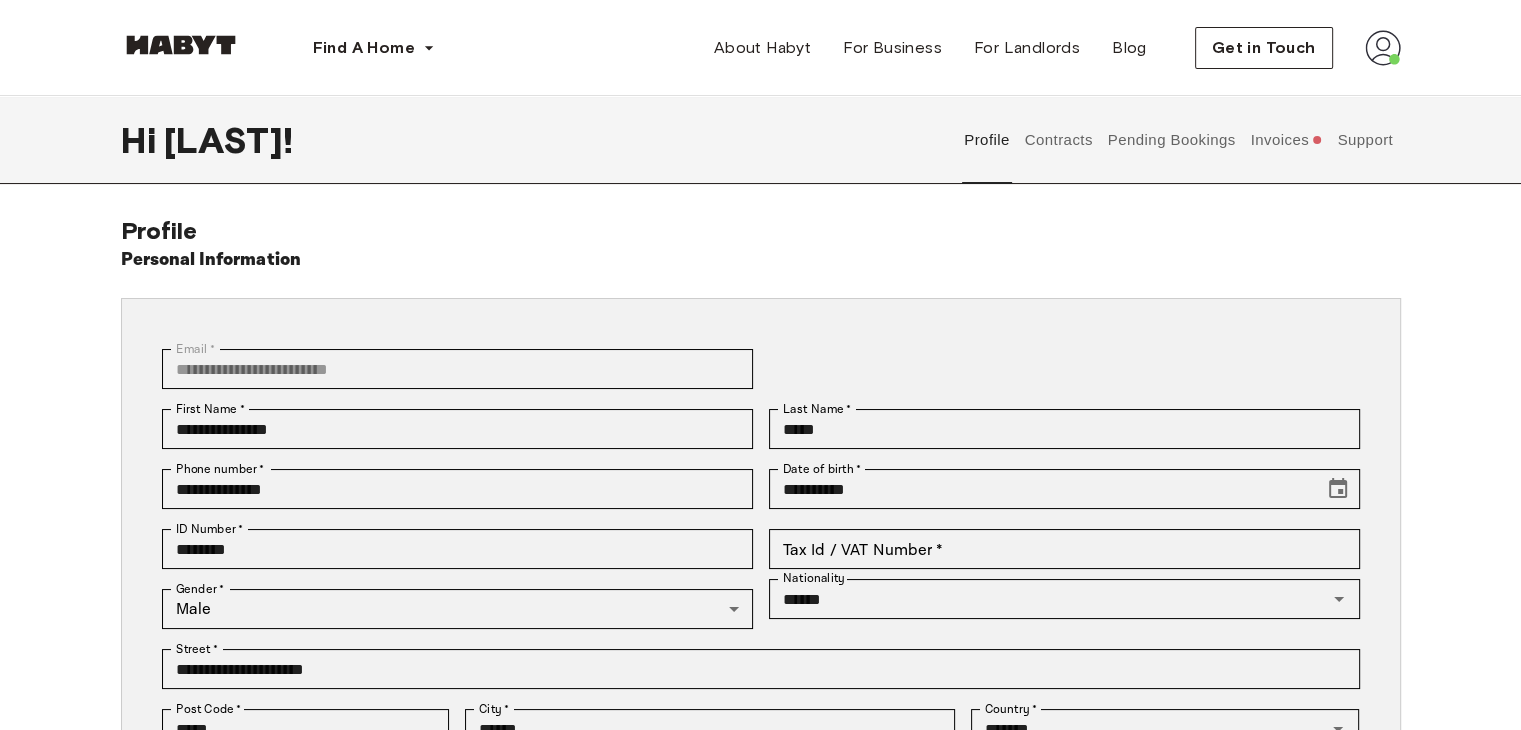 click on "Invoices" at bounding box center (1286, 140) 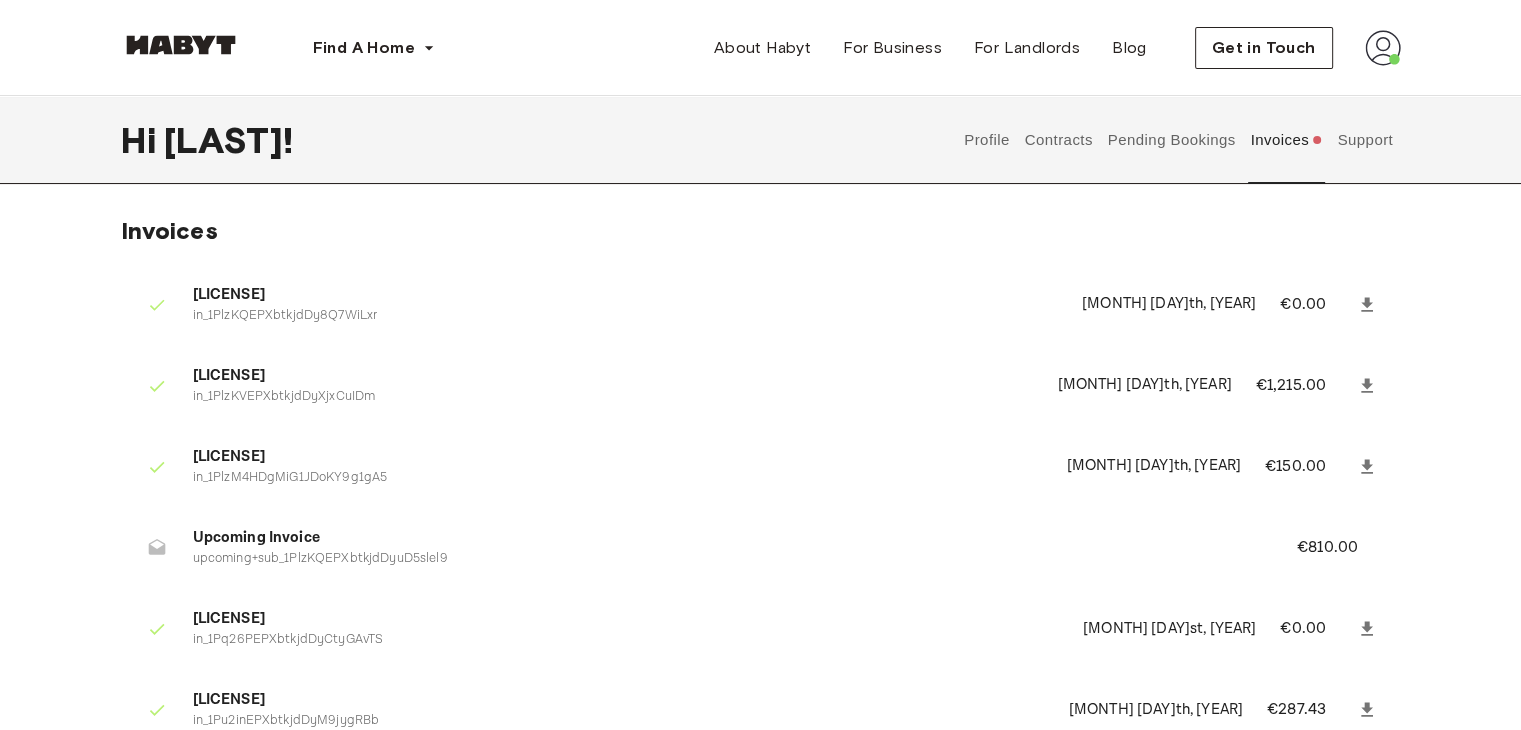 click on "Profile" at bounding box center (987, 140) 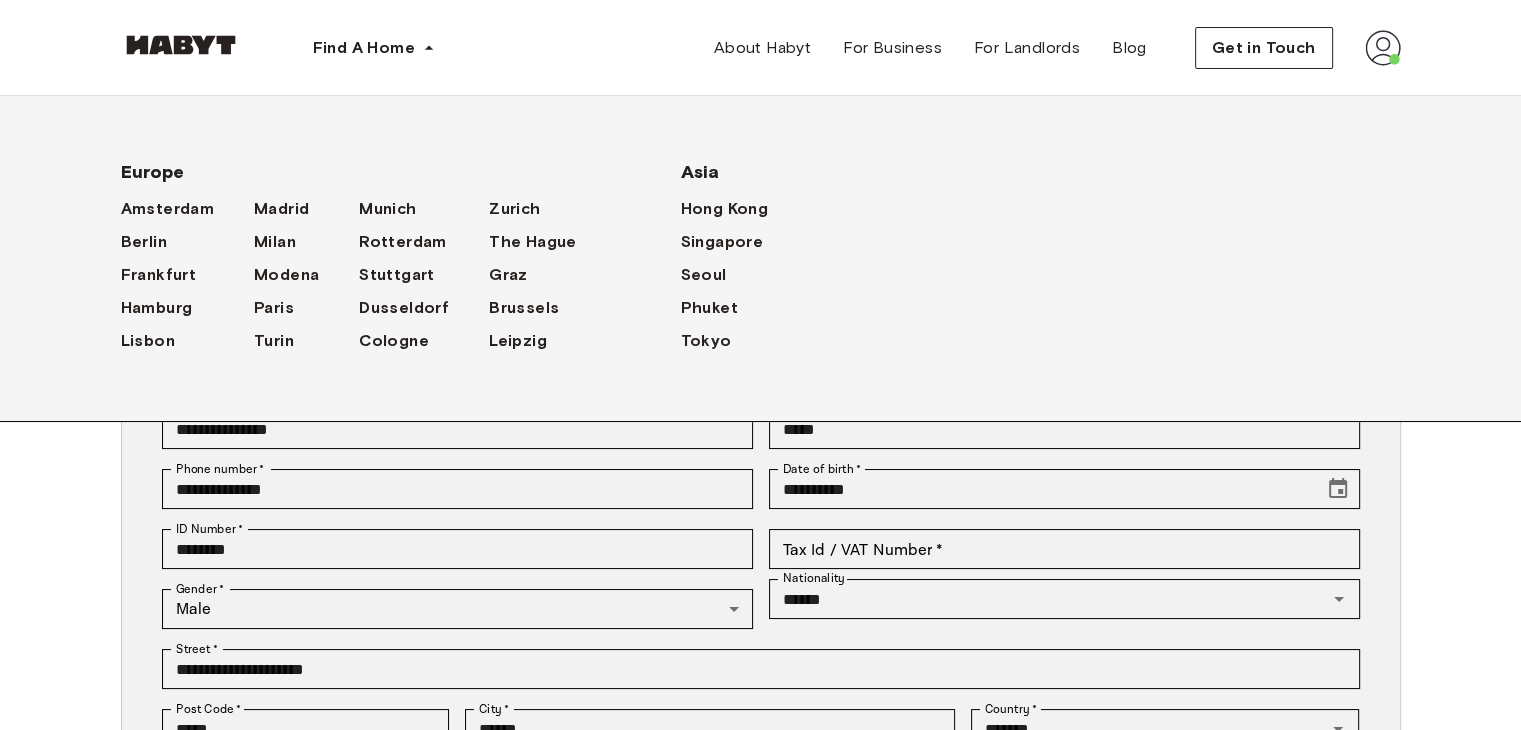 click at bounding box center [181, 48] 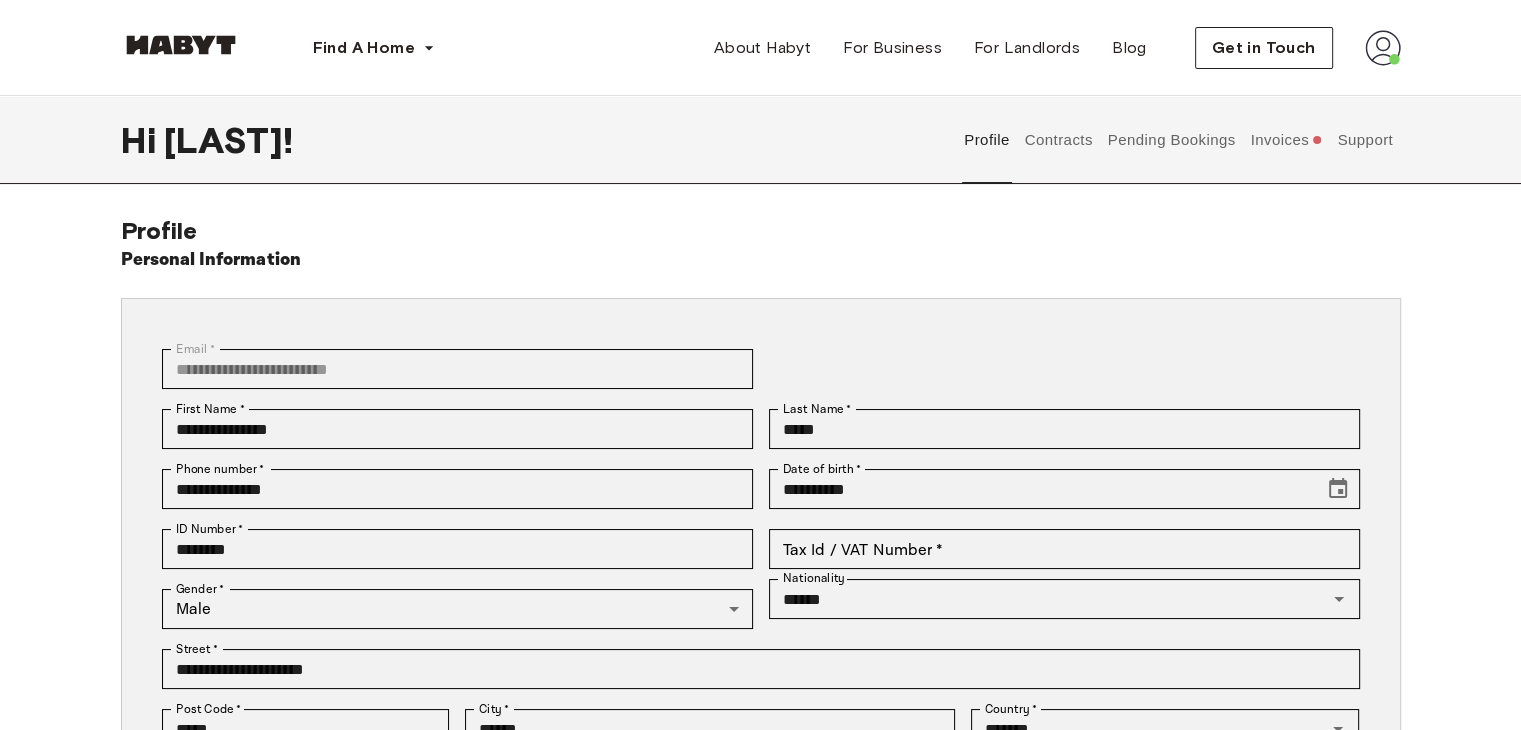 click at bounding box center [181, 49] 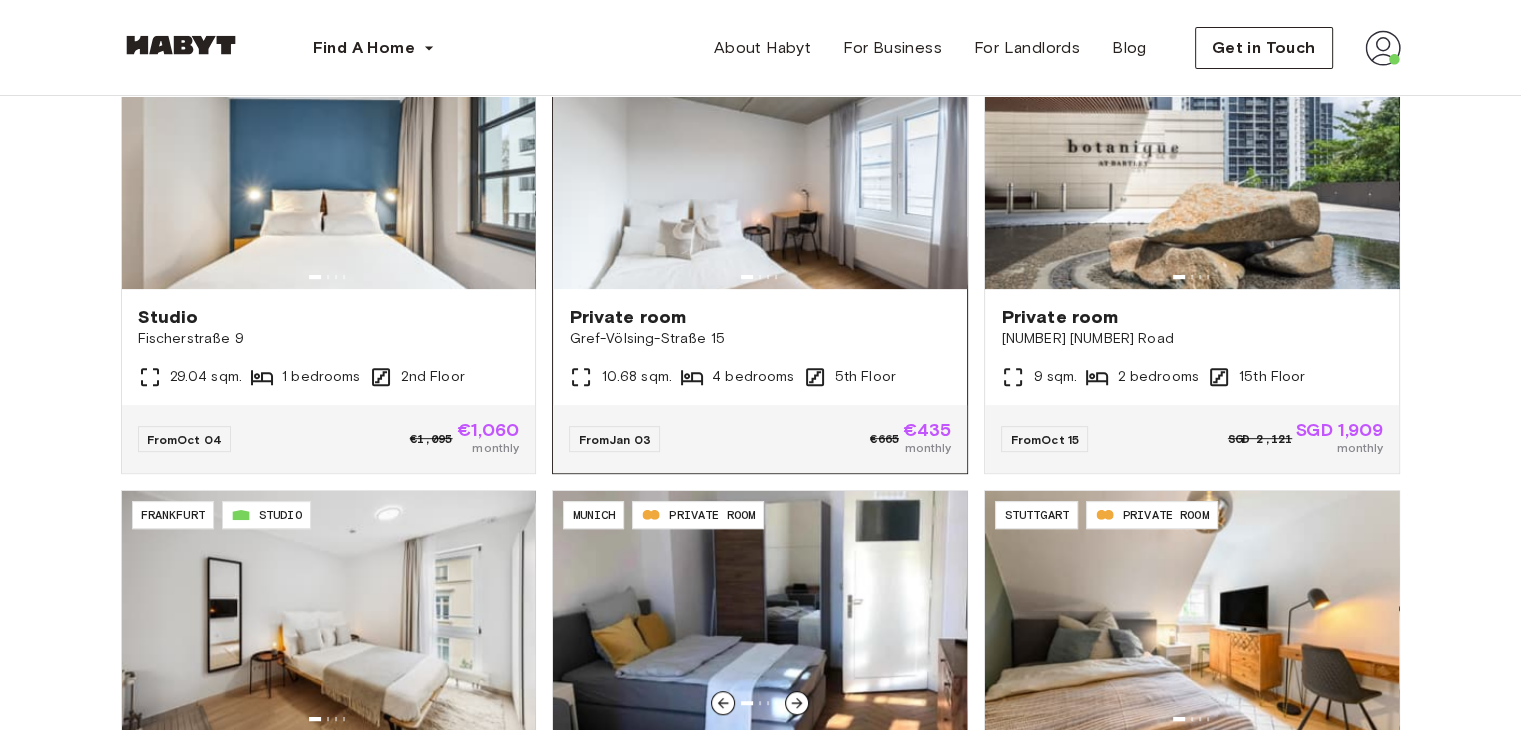 scroll, scrollTop: 700, scrollLeft: 0, axis: vertical 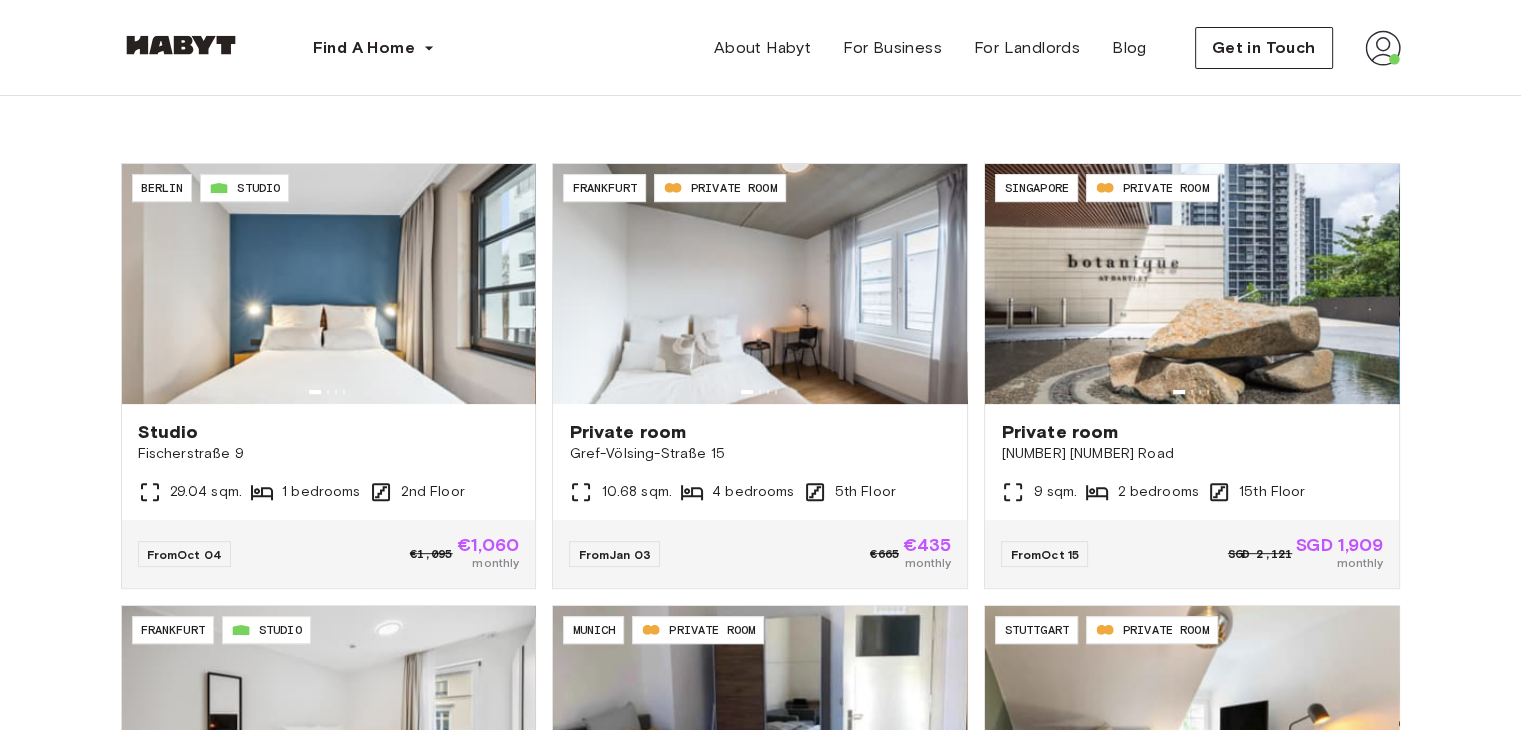 click on "Cologne ​ ​ Choose between shared or private living in our worldwide locations. Bring your luggage, we'll take care of the rest. Unlock your next move. DE-01-484-201-01 Berlin STUDIO Studio Fischerstraße 9 29.04 sqm. 1 bedrooms 2nd Floor From  Oct 04 €1,095 €1,060 monthly DE-04-037-026-03Q Frankfurt PRIVATE ROOM Private room Gref-Völsing-Straße 15 10.68 sqm. 4 bedrooms 5th Floor From  Jan 03 €665 €435 monthly SG-01-005-002-02 Singapore PRIVATE ROOM Private room 225 Upper Paya Lebar Road 9 sqm. 2 bedrooms 15th Floor From  Oct 15 SGD 2,121 SGD 1,909 monthly DE-04-070-015-01 Frankfurt STUDIO Studio Klüberstraße 6-10 21 sqm. 1 bedrooms 3rd Floor From  Sep 04 €1,135 €1,040 monthly DE-02-025-001-04HF Munich PRIVATE ROOM Private room Wittelsbacherstraße 5 9.9 sqm. 4 bedrooms 1st Floor From  Nov 04 €875 monthly DE-09-001-002-02HF Stuttgart PRIVATE ROOM Private room Albert-Schäffle-Straße 94 11 sqm. 4 bedrooms 2nd Floor From  Sep 04 €605 €555 monthly All Locations How it Works 01 02 03" at bounding box center [760, 1939] 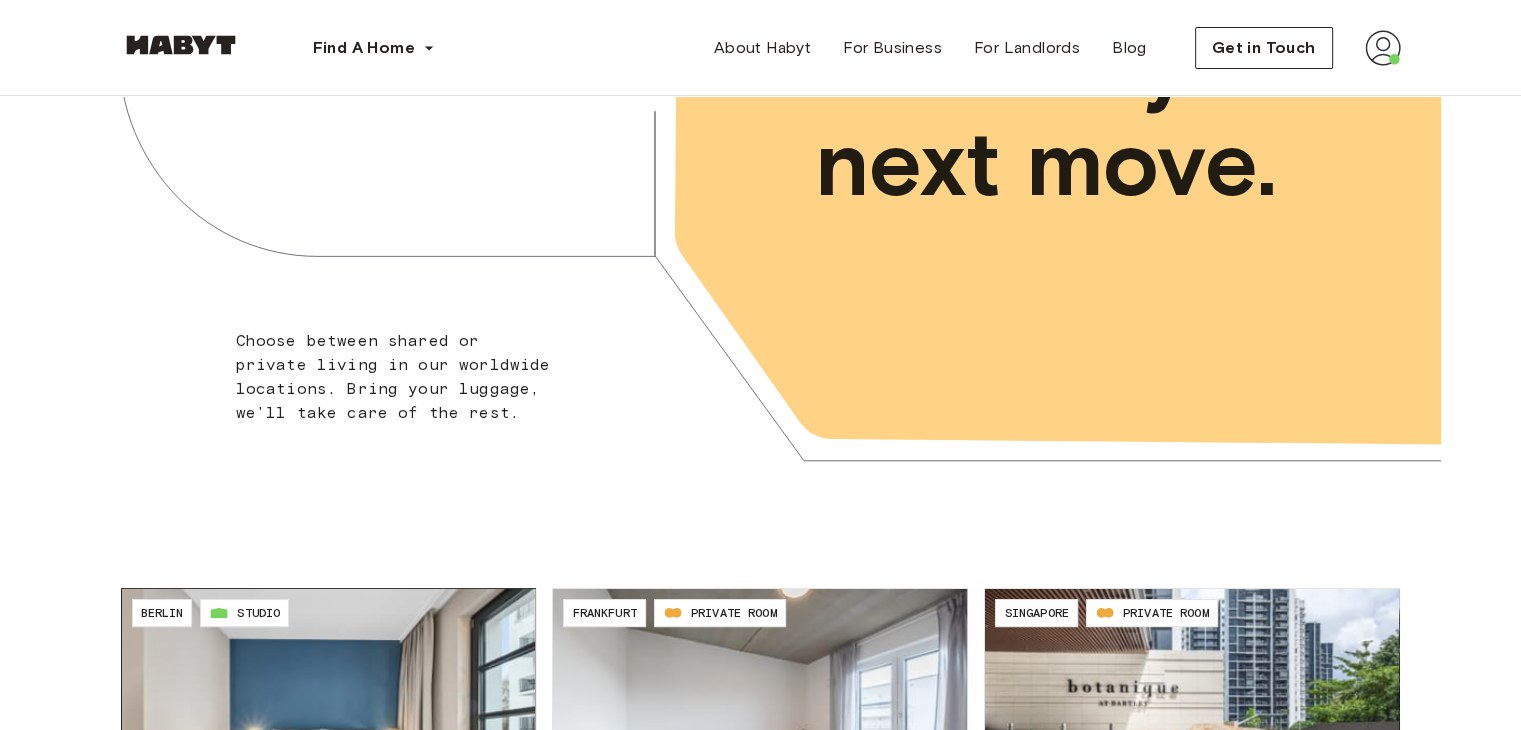 scroll, scrollTop: 100, scrollLeft: 0, axis: vertical 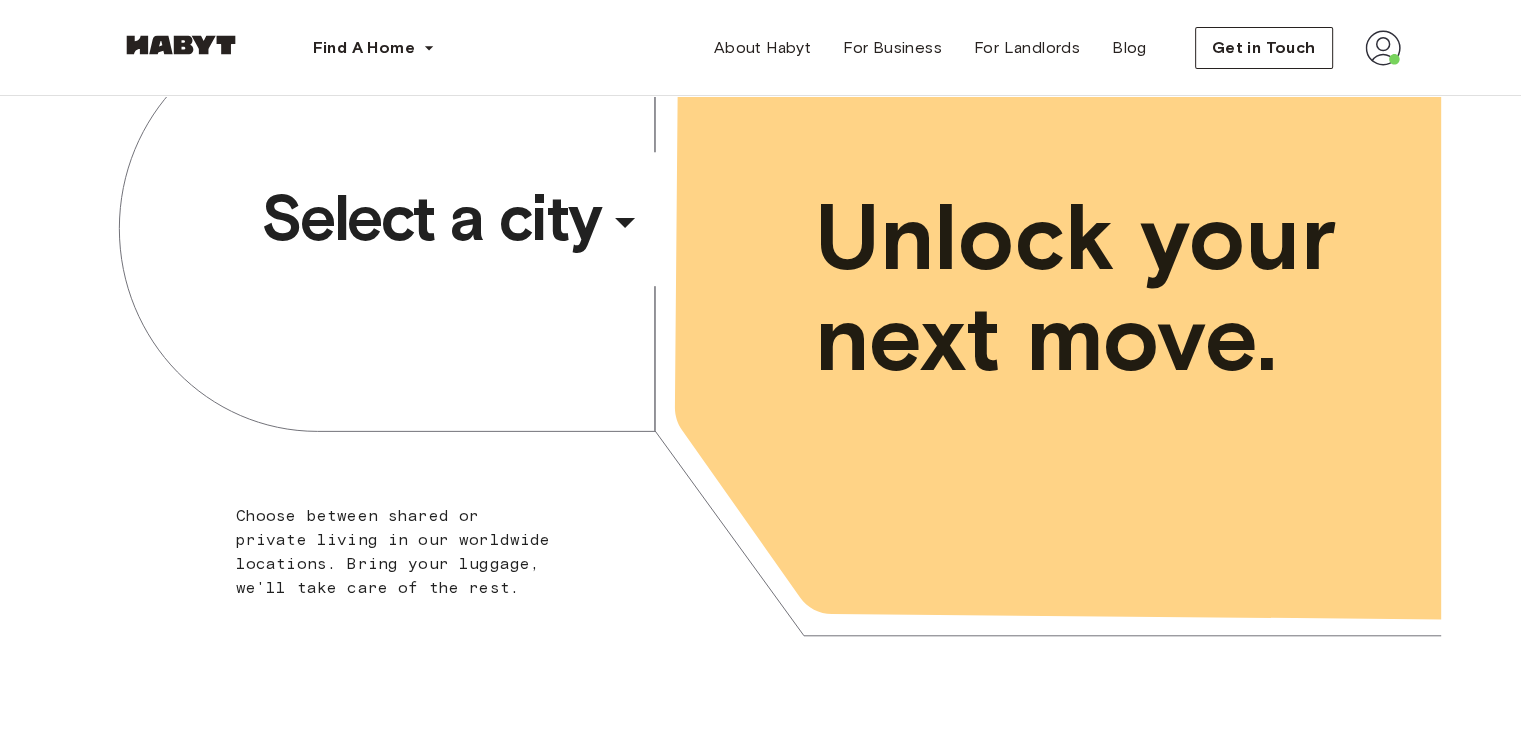 click on "Select a city" at bounding box center (431, 218) 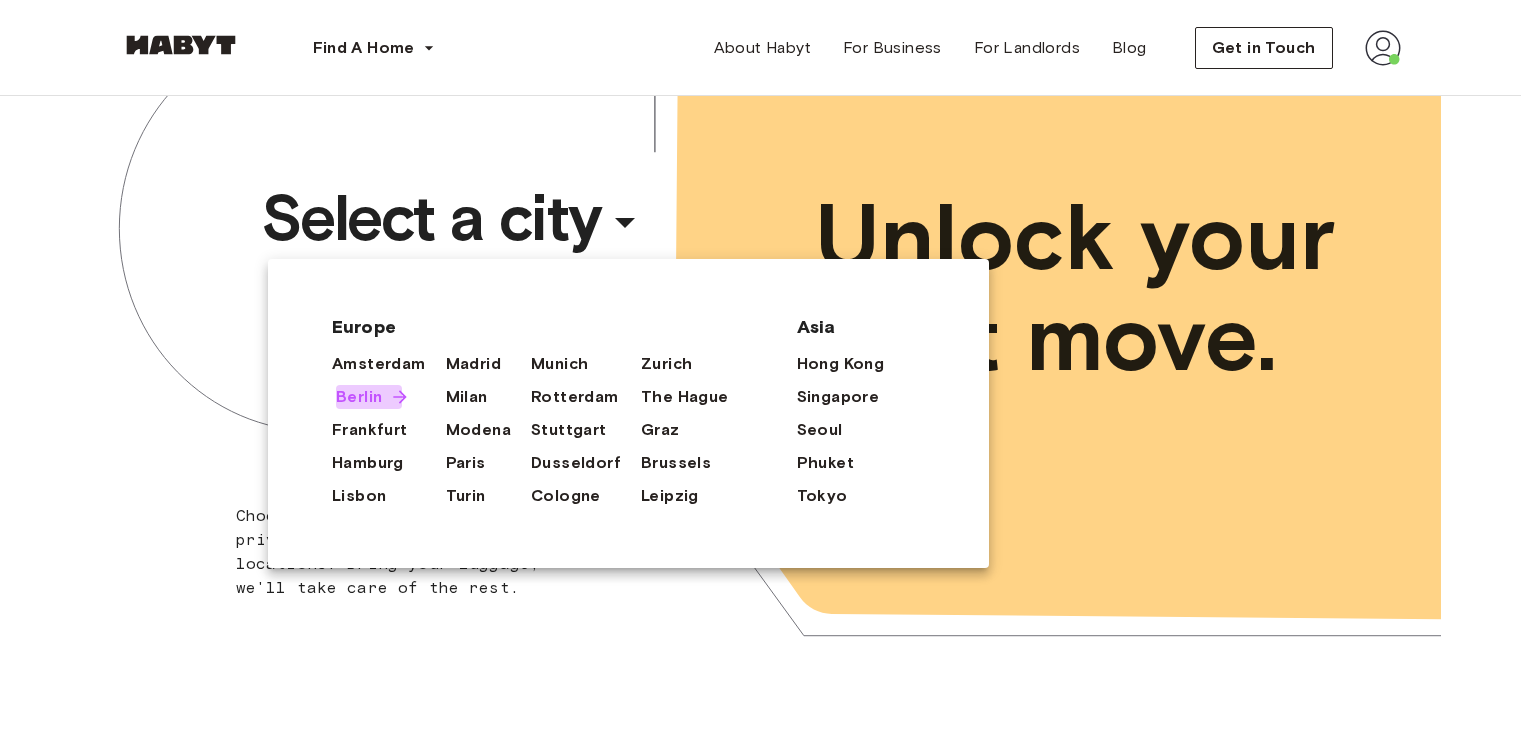 click on "Berlin" at bounding box center (359, 397) 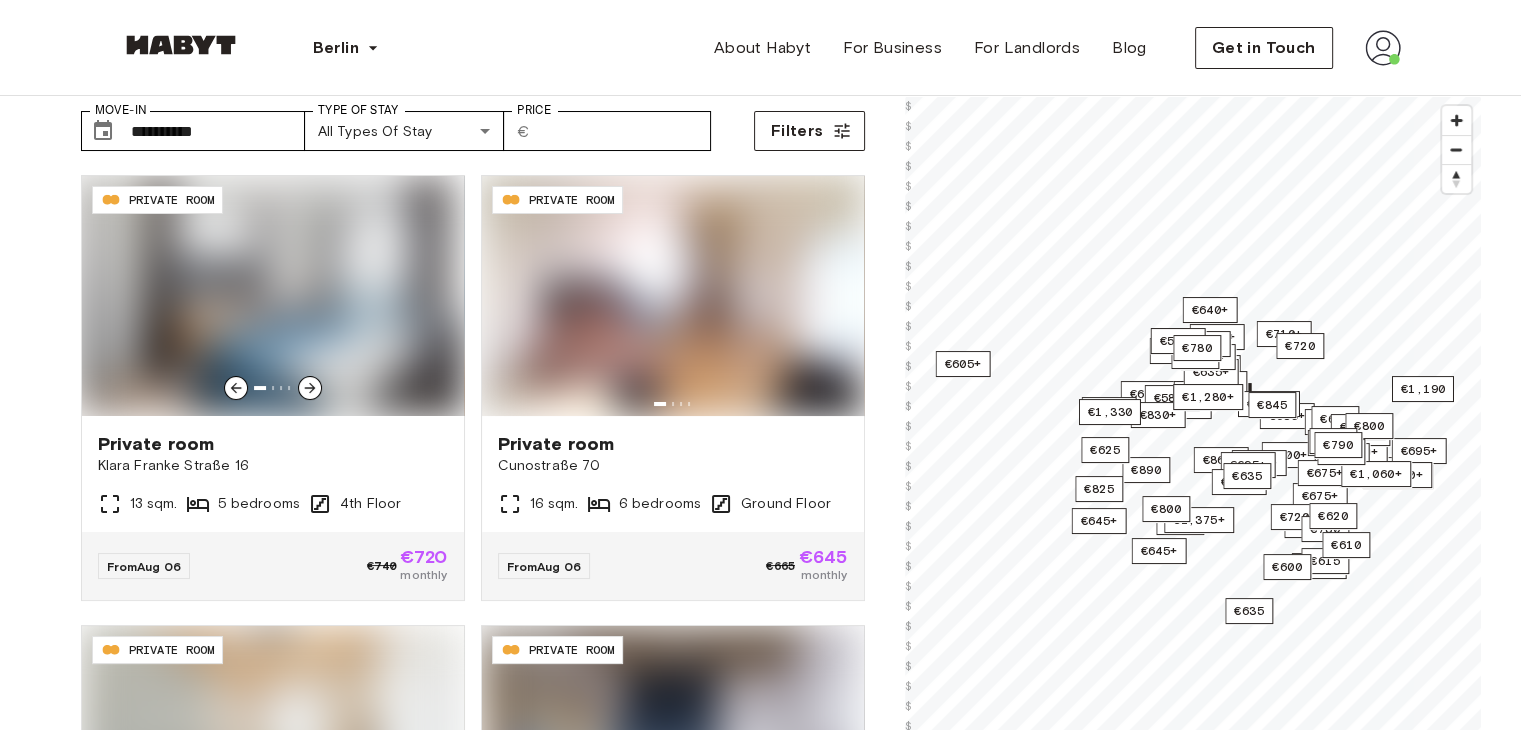 scroll, scrollTop: 0, scrollLeft: 0, axis: both 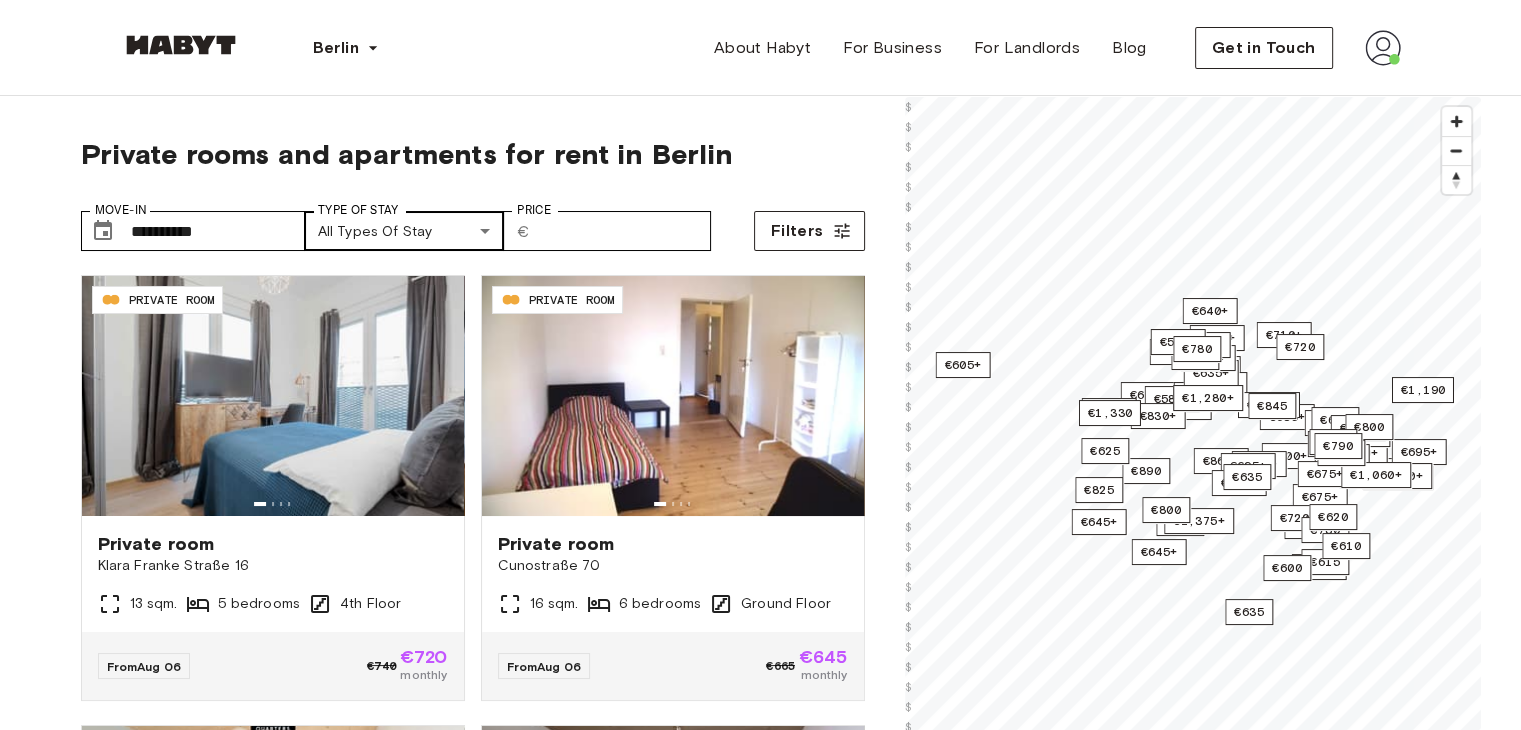 click on "**********" at bounding box center [760, 2372] 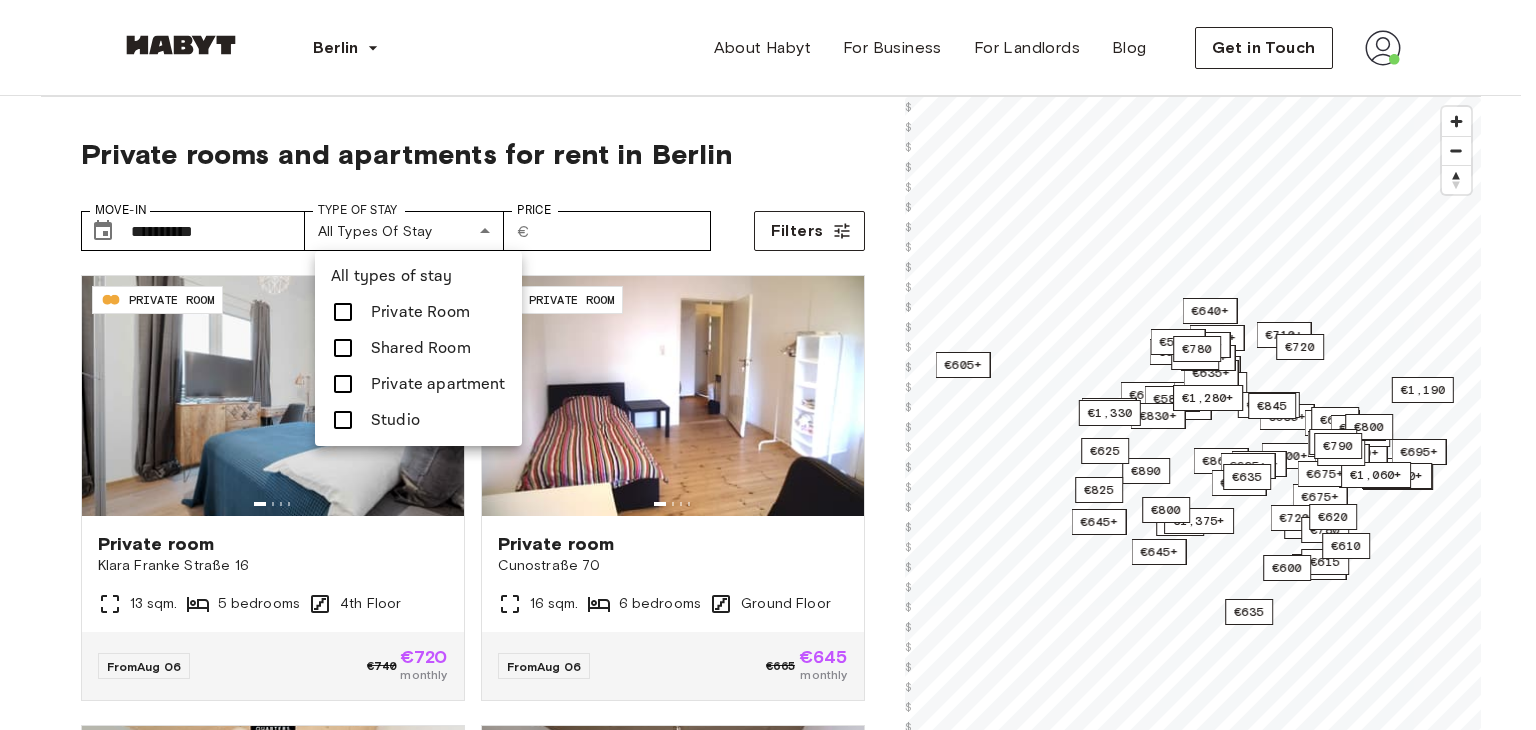 click on "Private apartment" at bounding box center [438, 384] 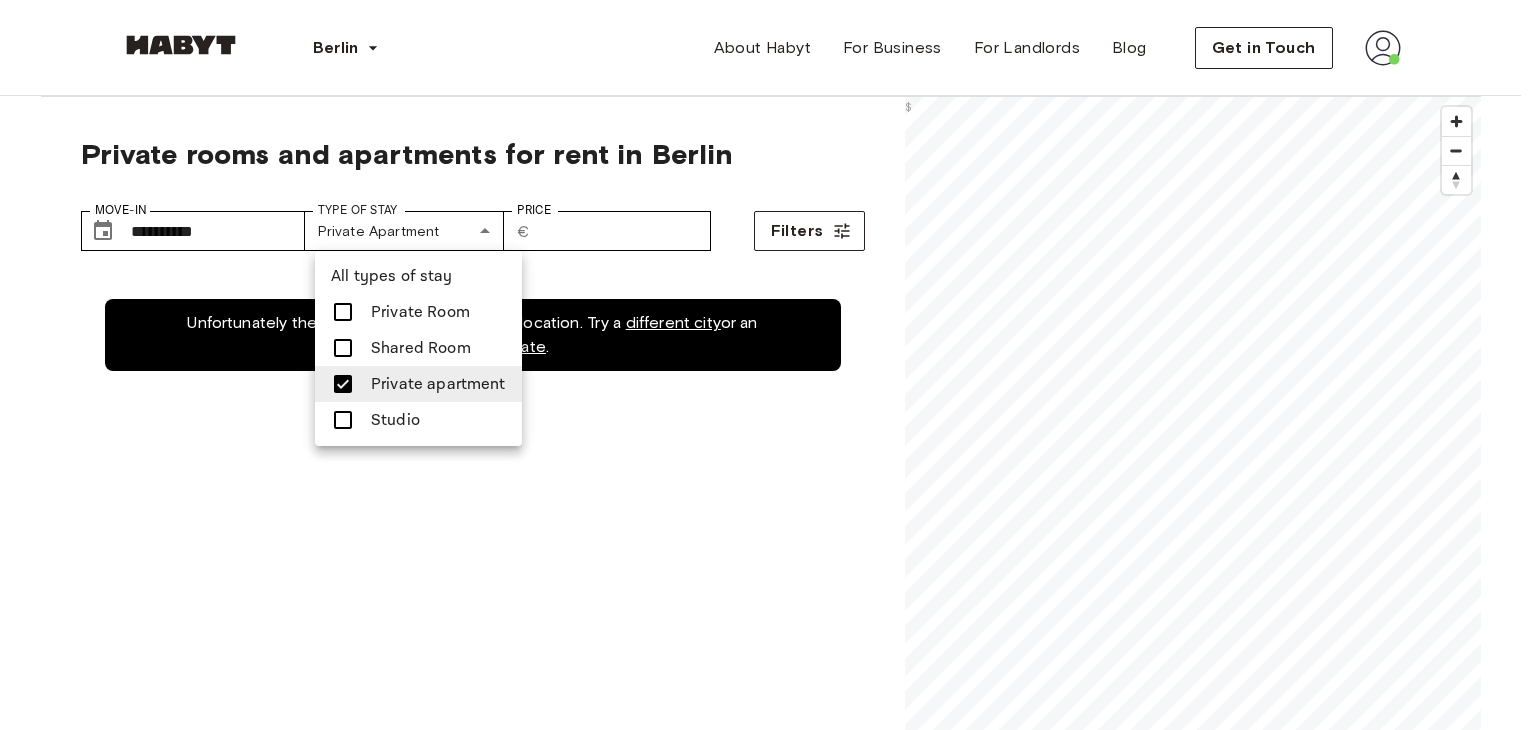 click on "Studio" at bounding box center (395, 420) 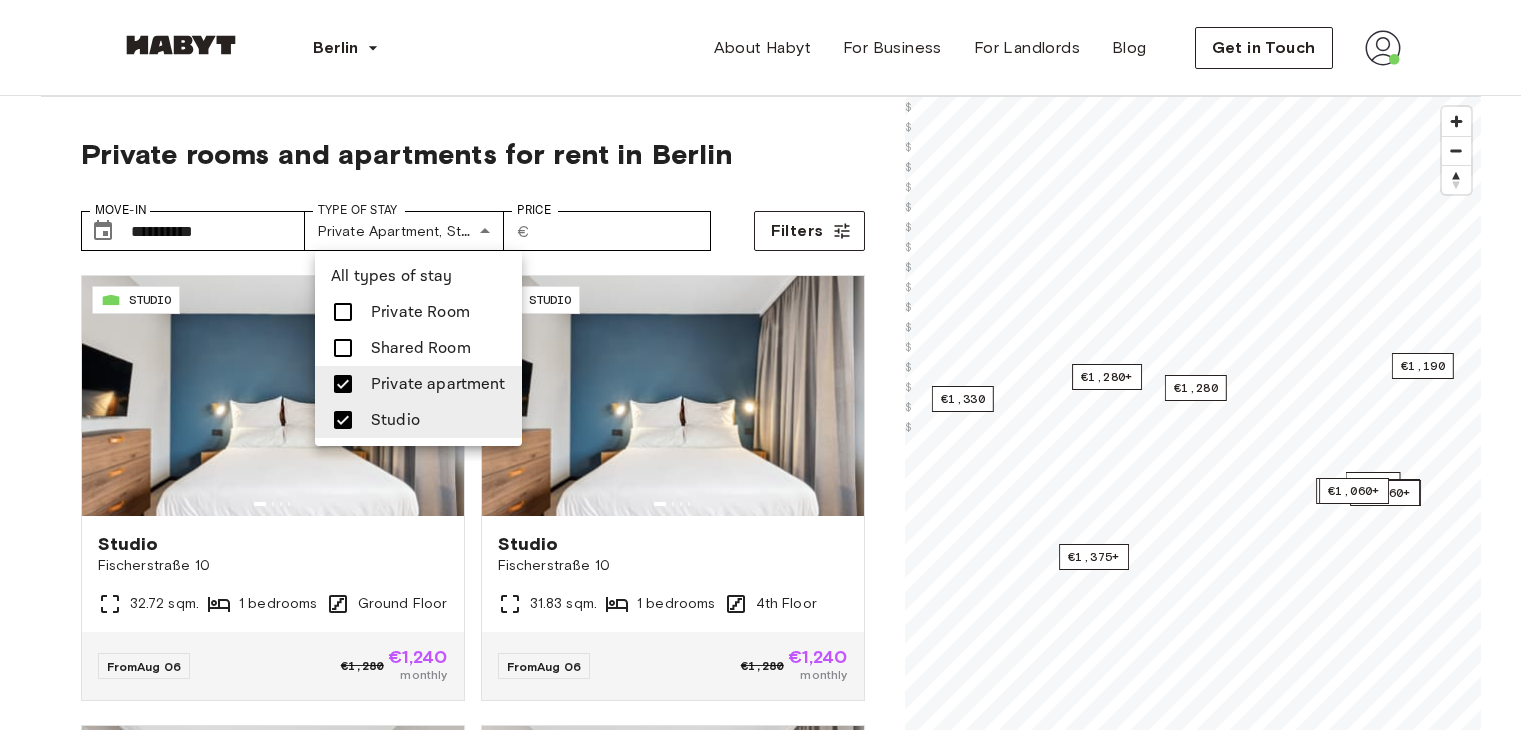 click on "Private apartment" at bounding box center (418, 384) 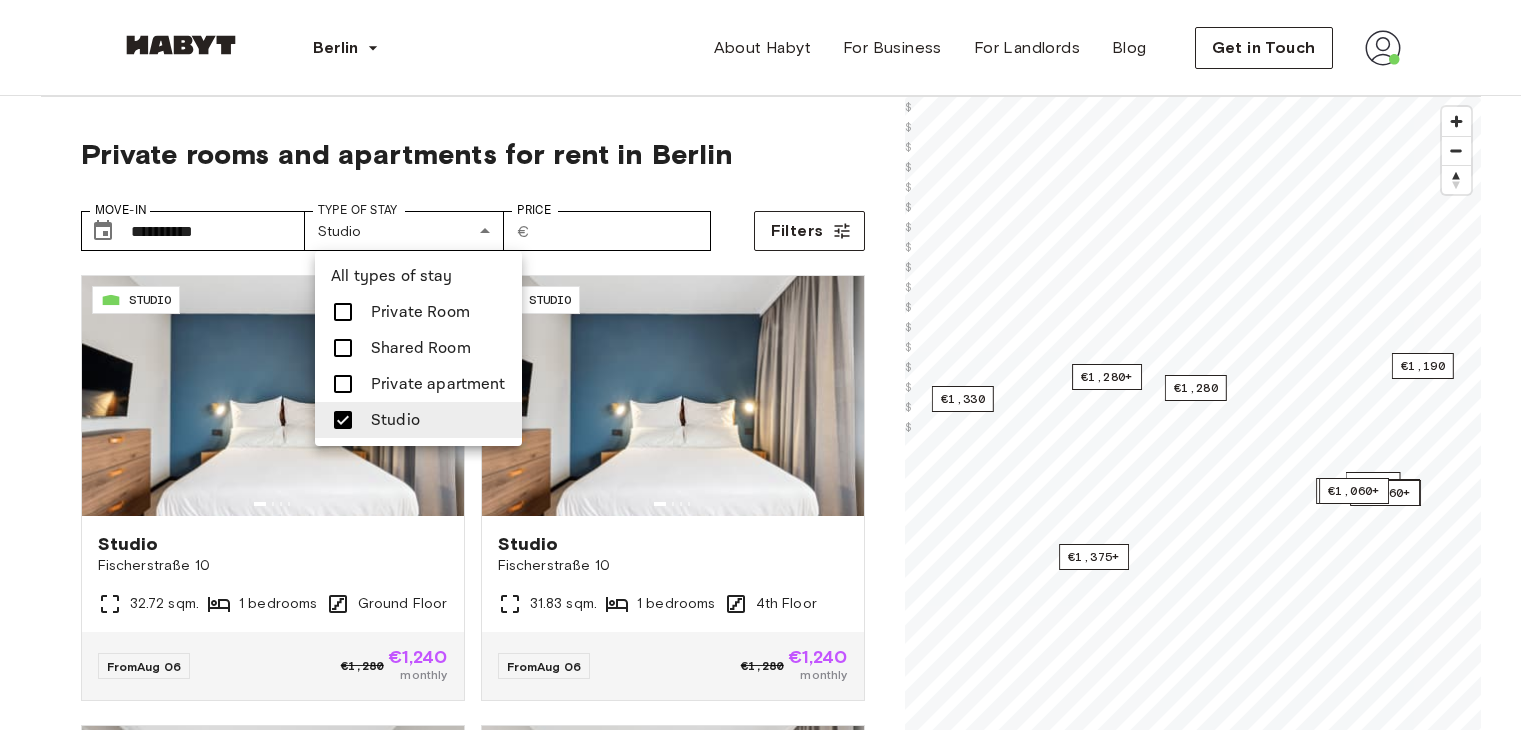 click at bounding box center [349, 384] 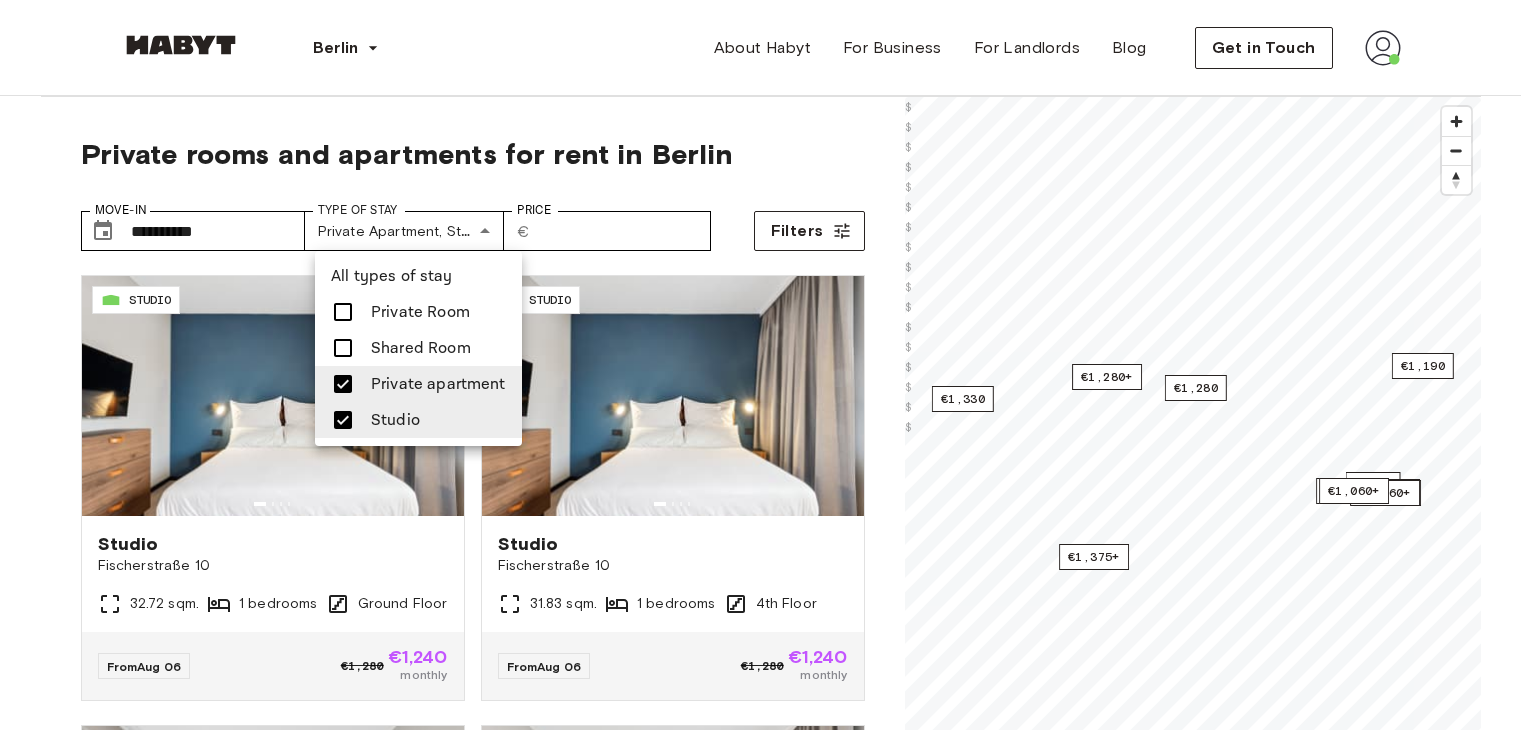 click at bounding box center [768, 365] 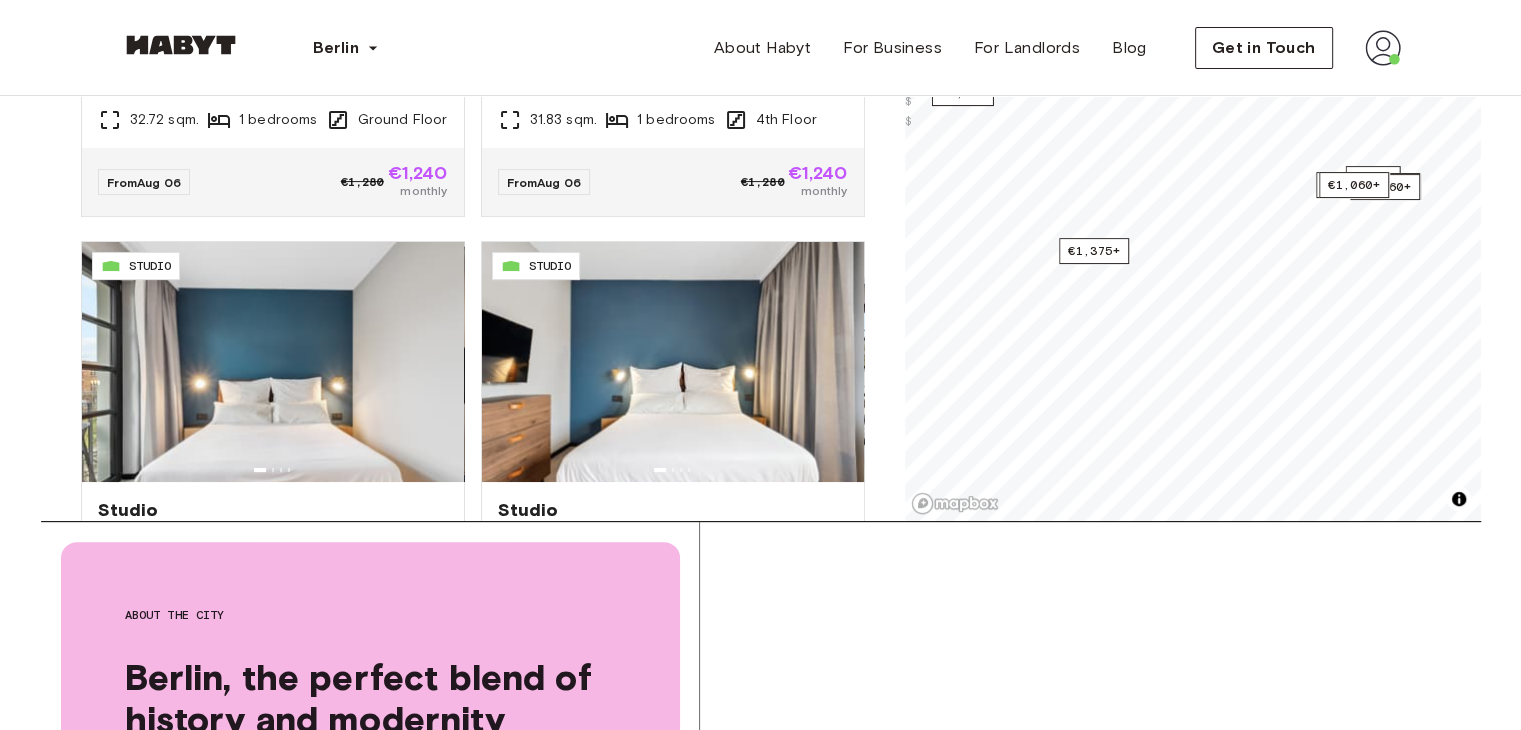 scroll, scrollTop: 200, scrollLeft: 0, axis: vertical 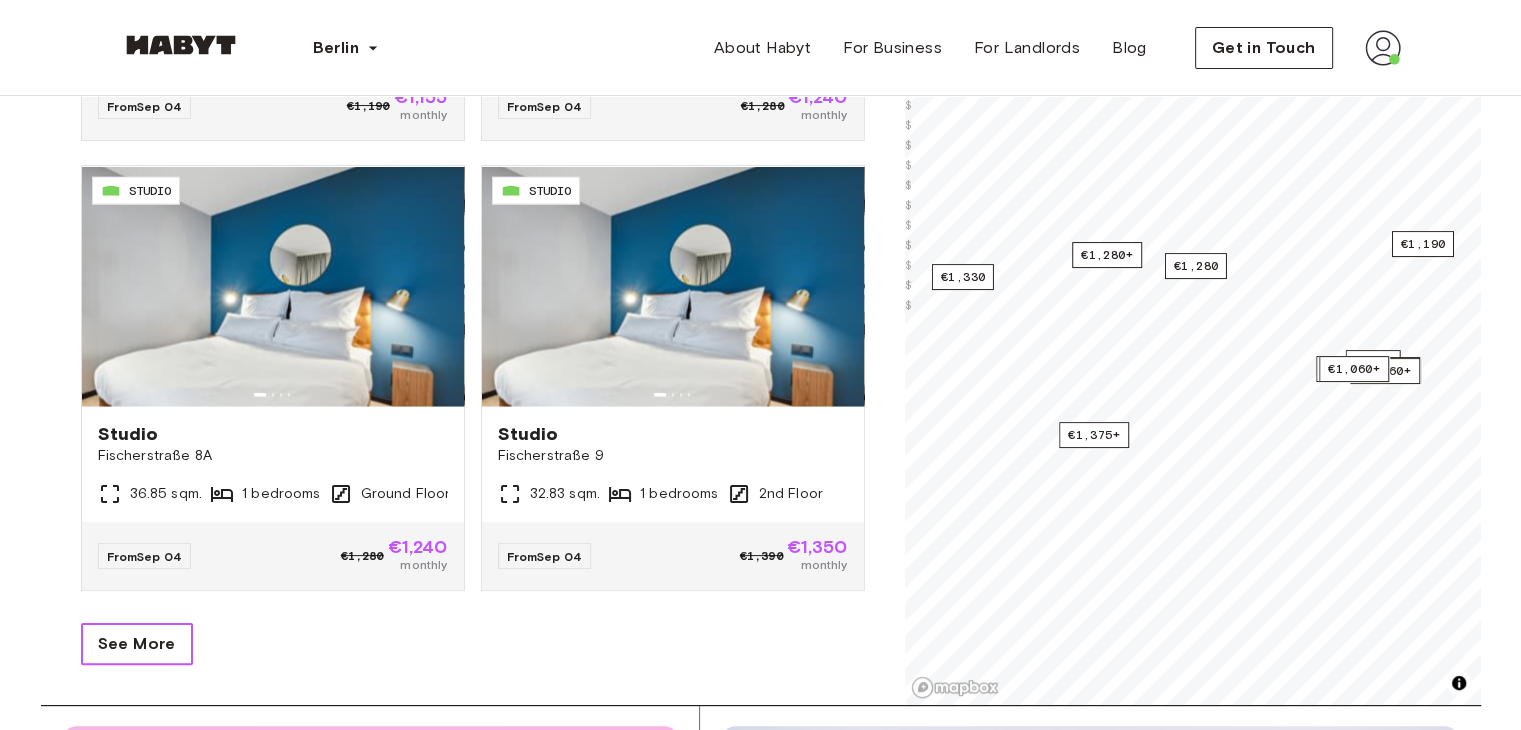 click on "See More" at bounding box center (137, 644) 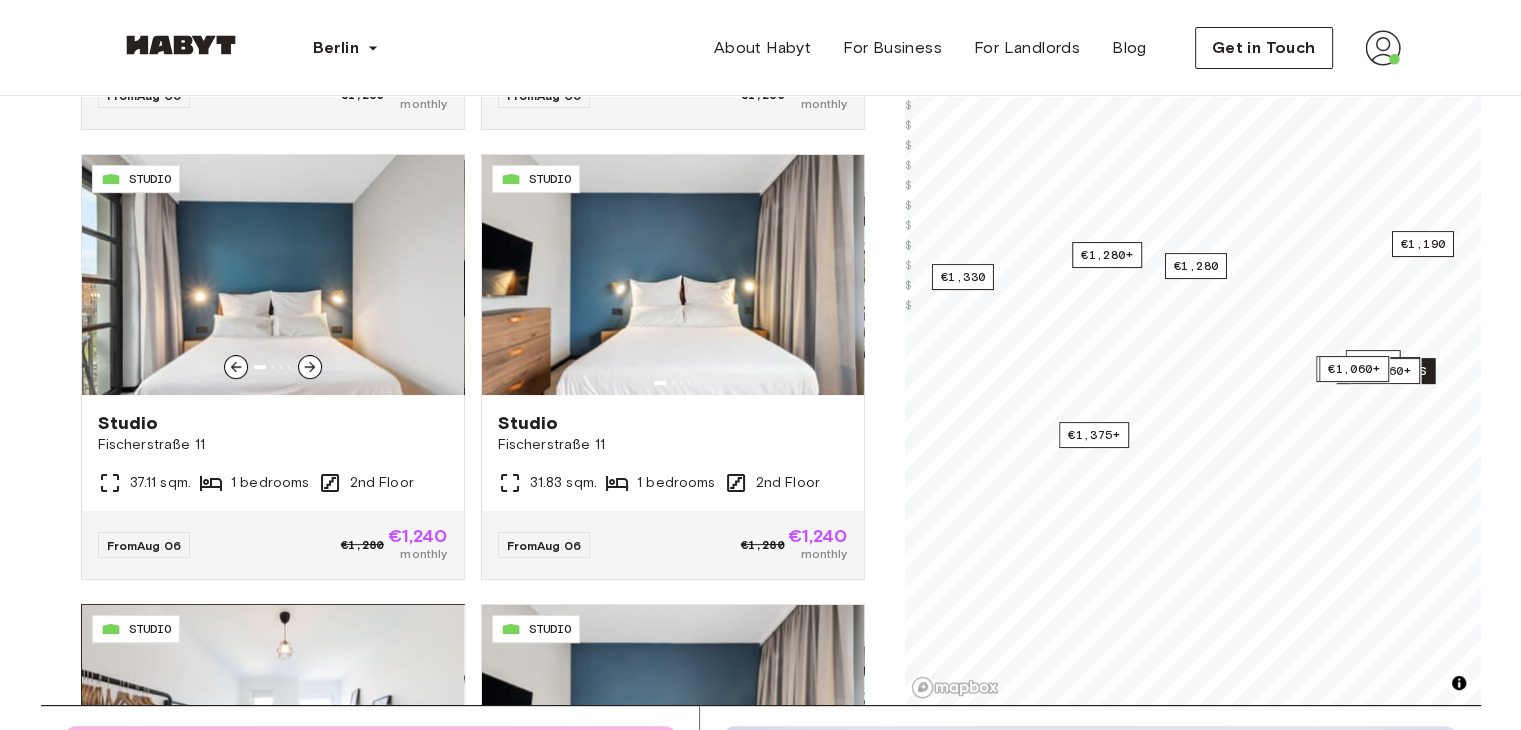 scroll, scrollTop: 671, scrollLeft: 0, axis: vertical 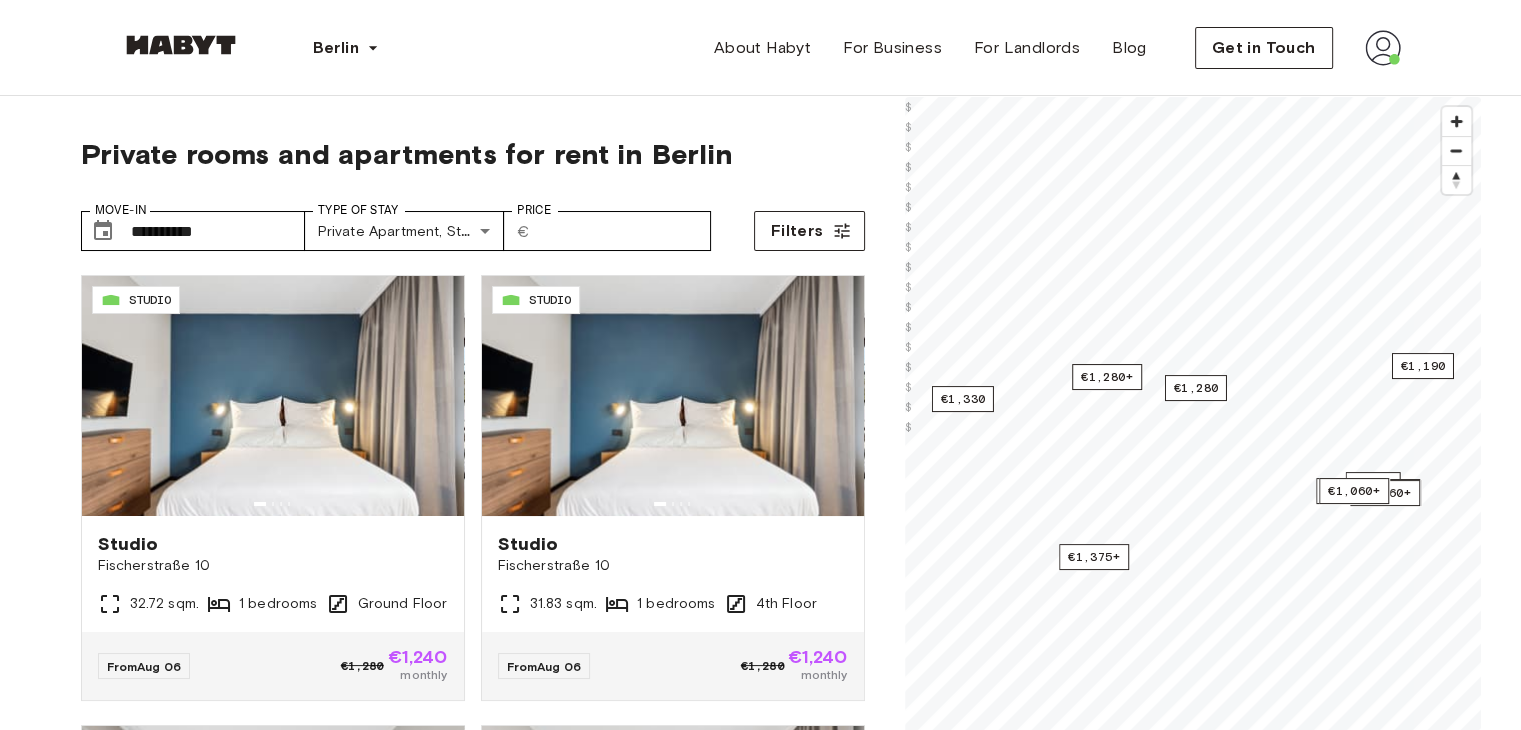 click on "**********" at bounding box center [473, 223] 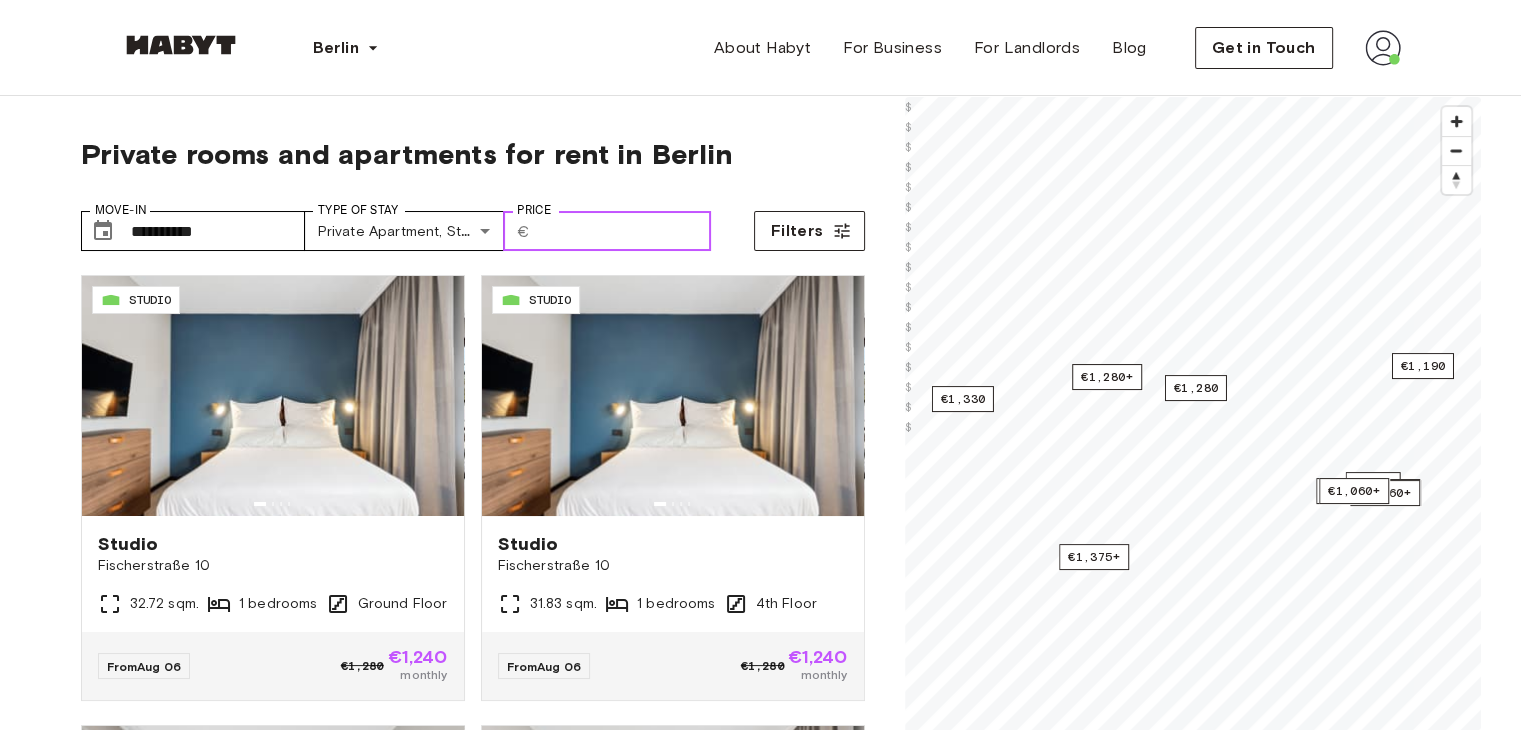click on "Price" at bounding box center [624, 231] 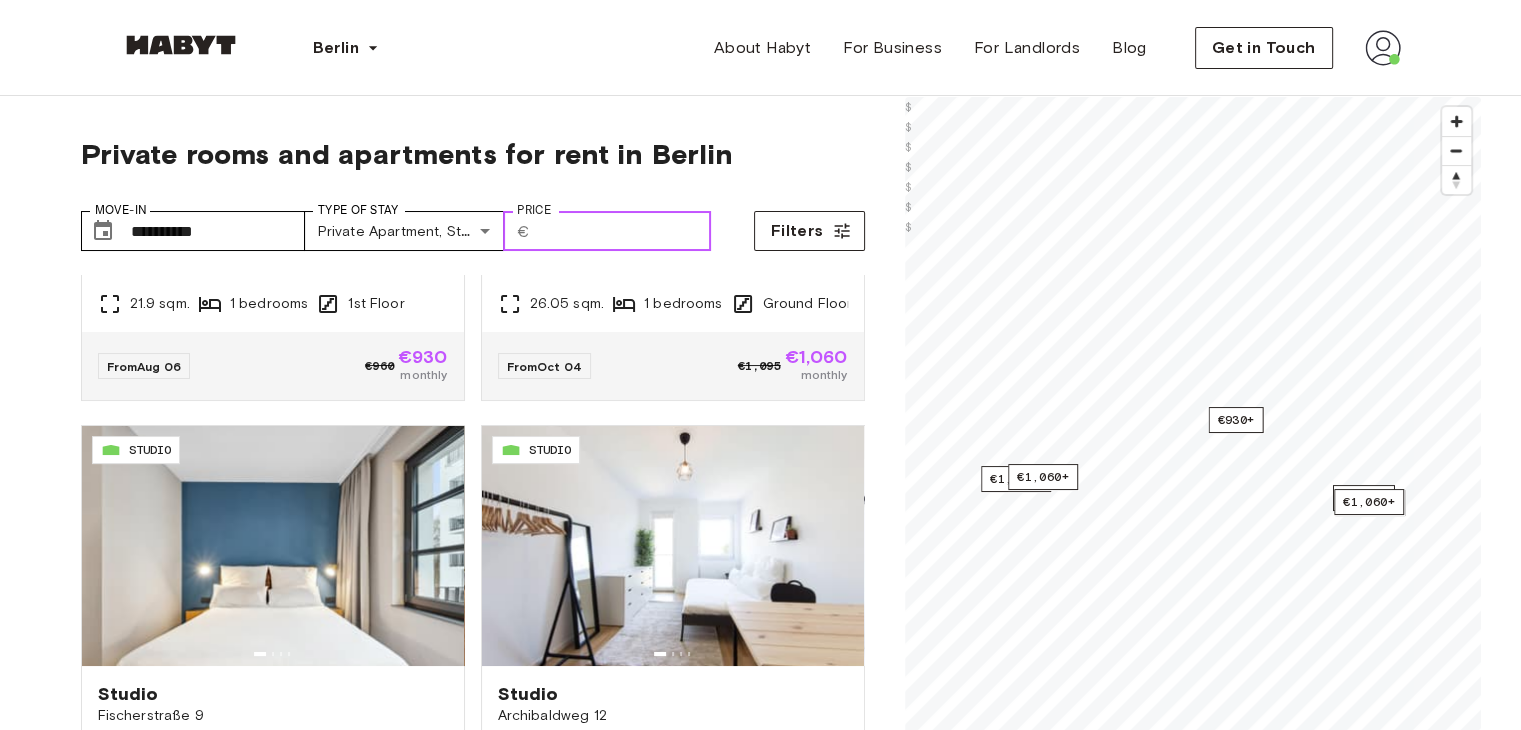 scroll, scrollTop: 0, scrollLeft: 0, axis: both 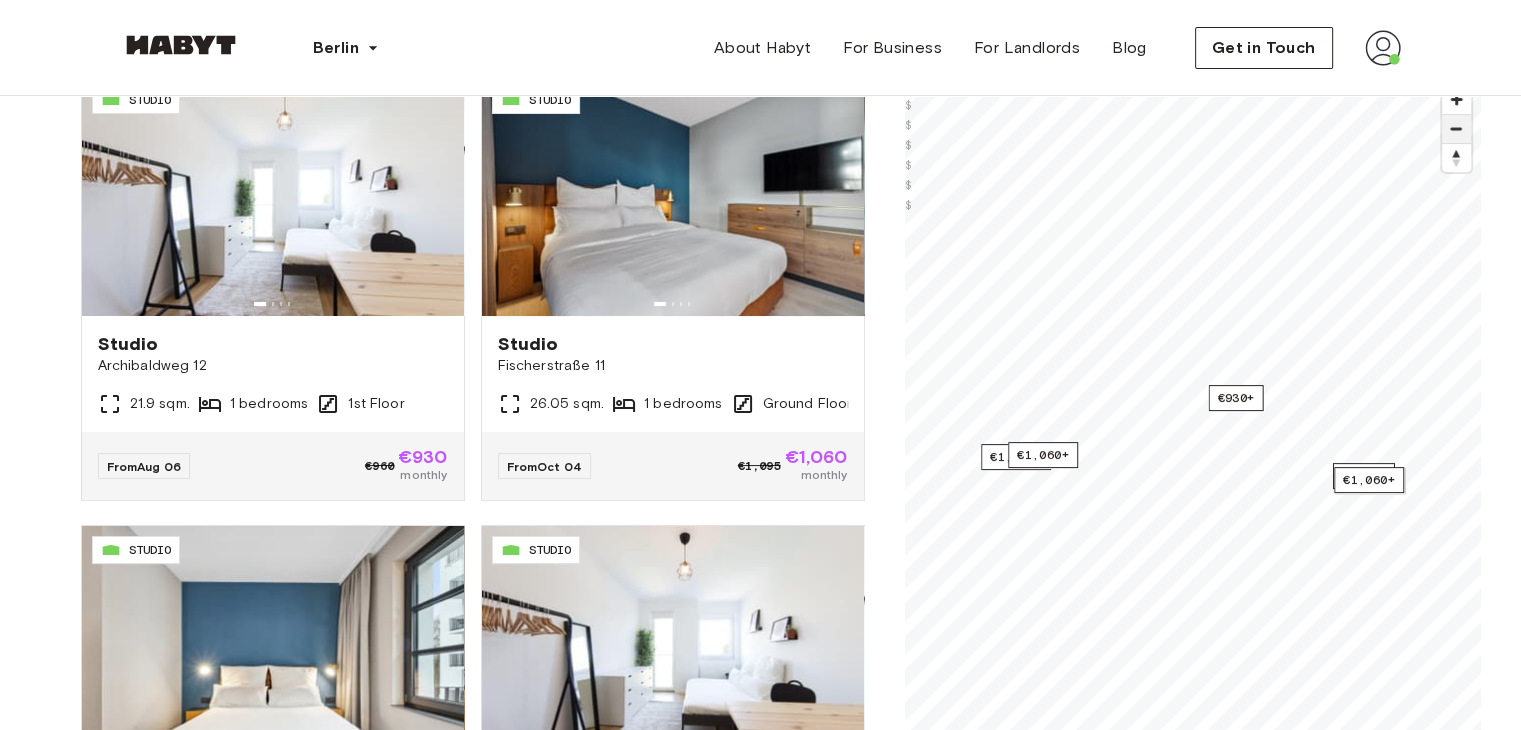 type on "****" 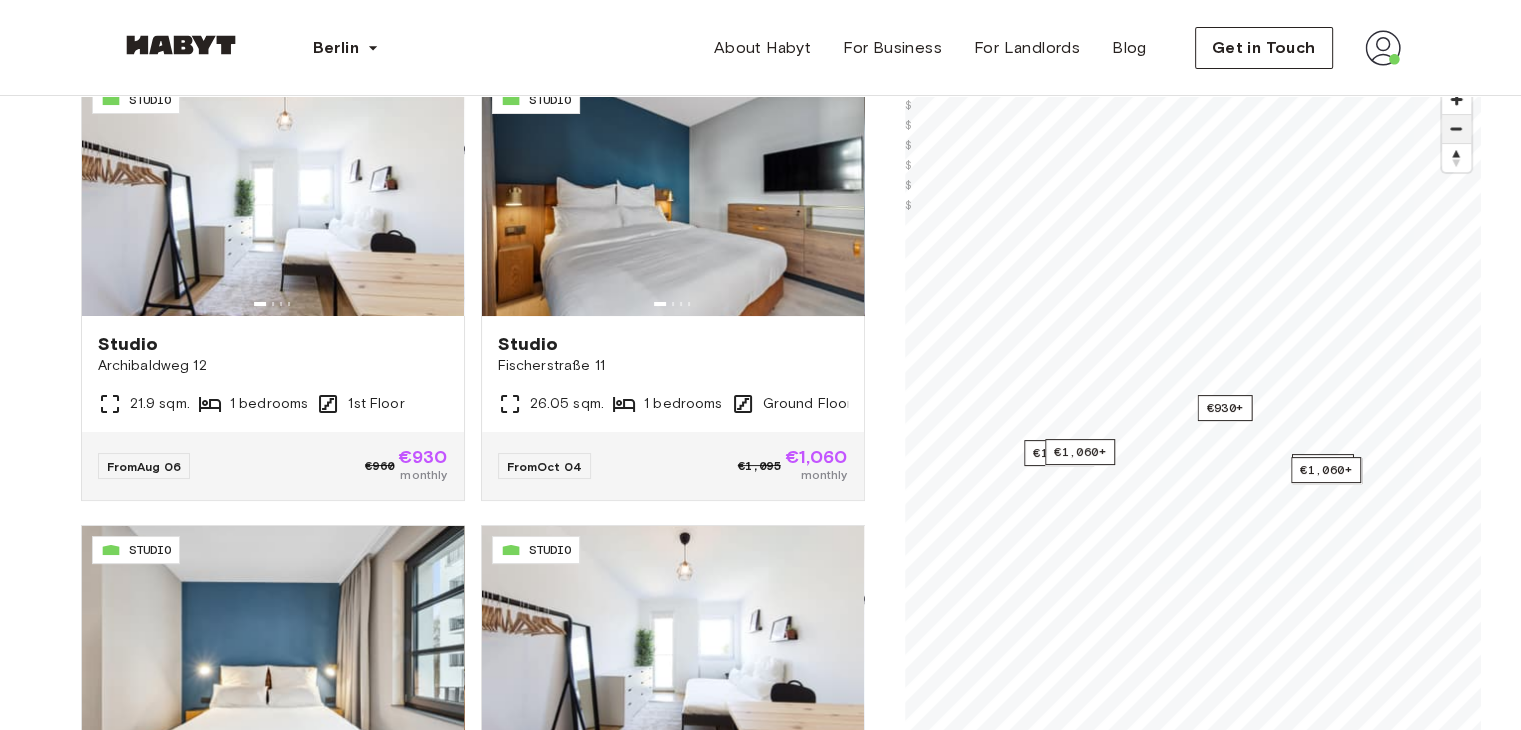click at bounding box center [1456, 129] 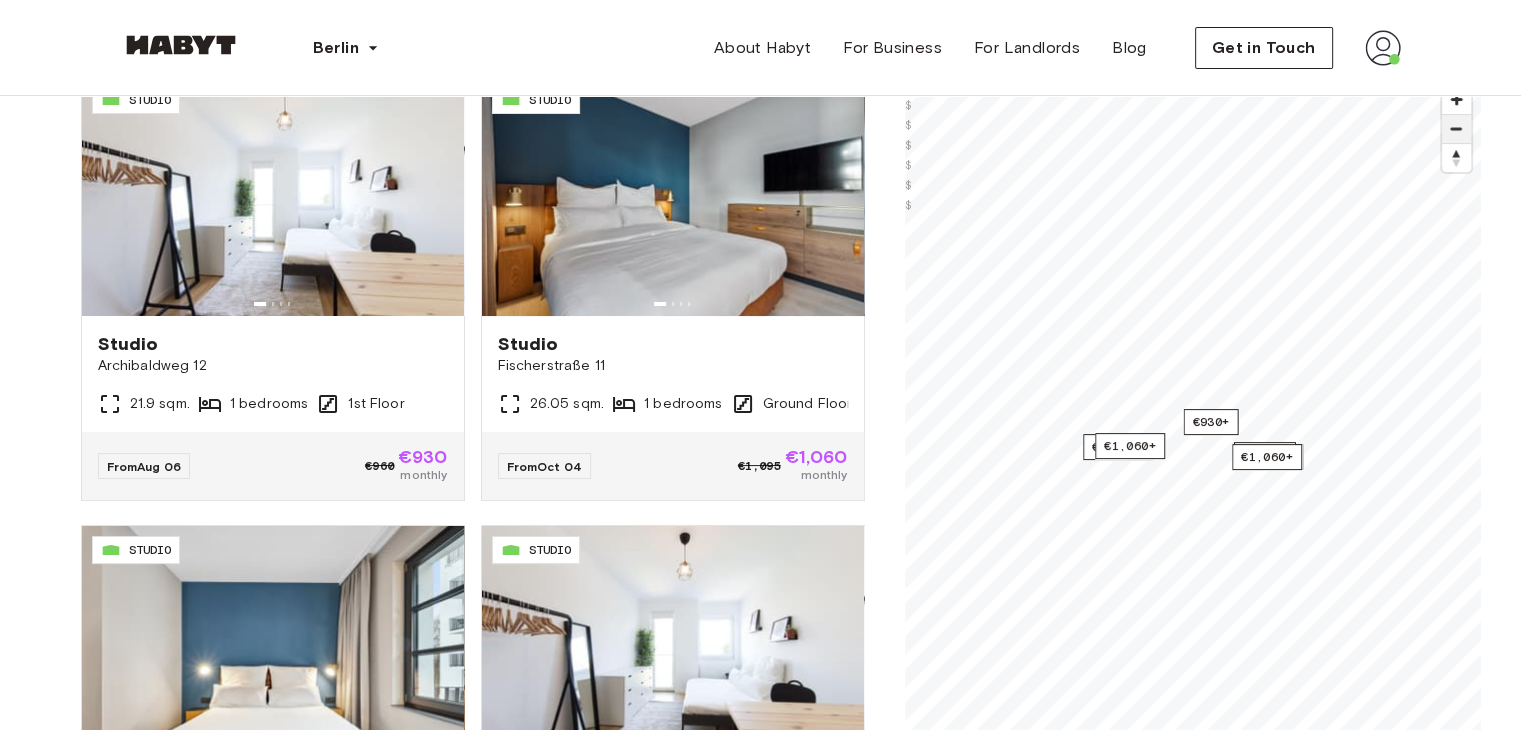 click at bounding box center (1456, 129) 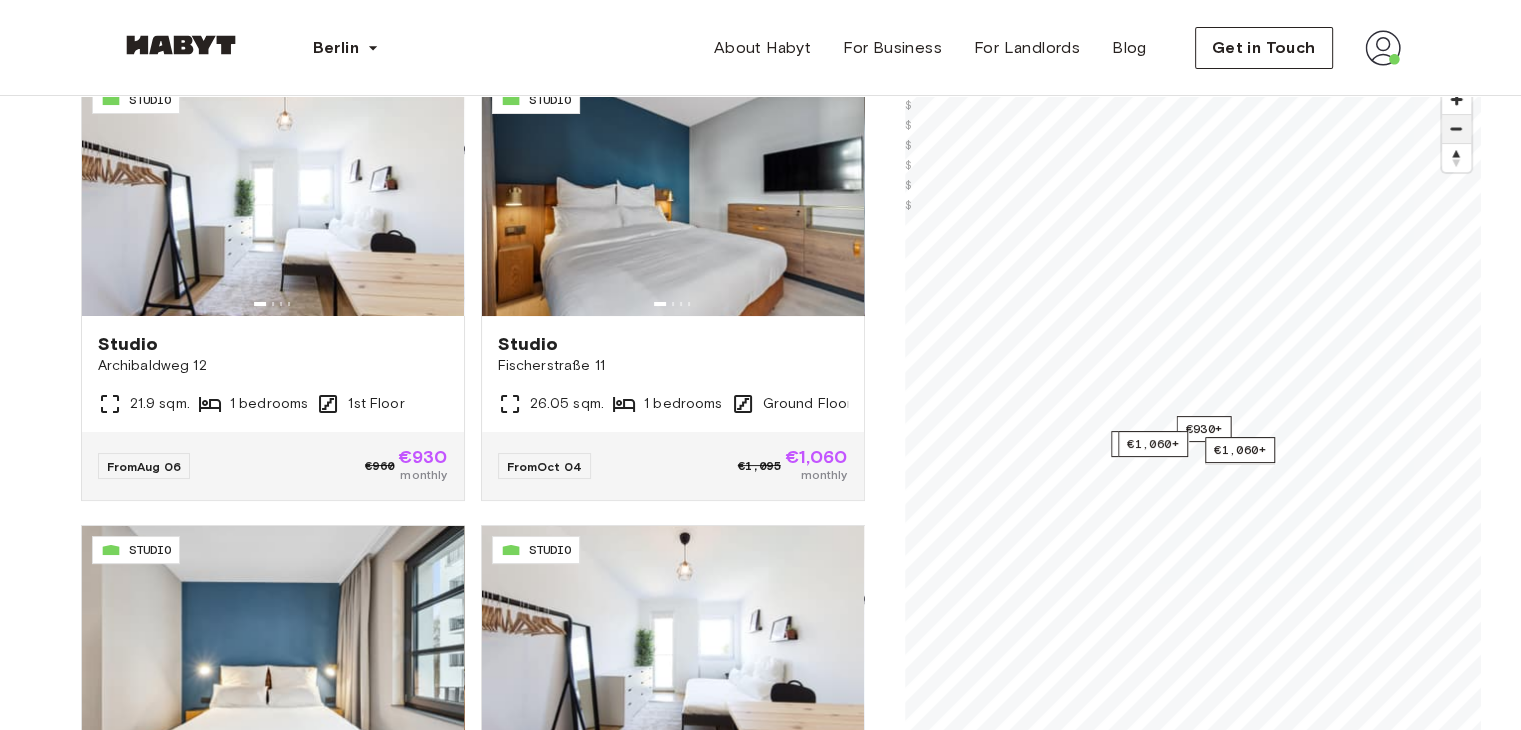 click at bounding box center [1456, 129] 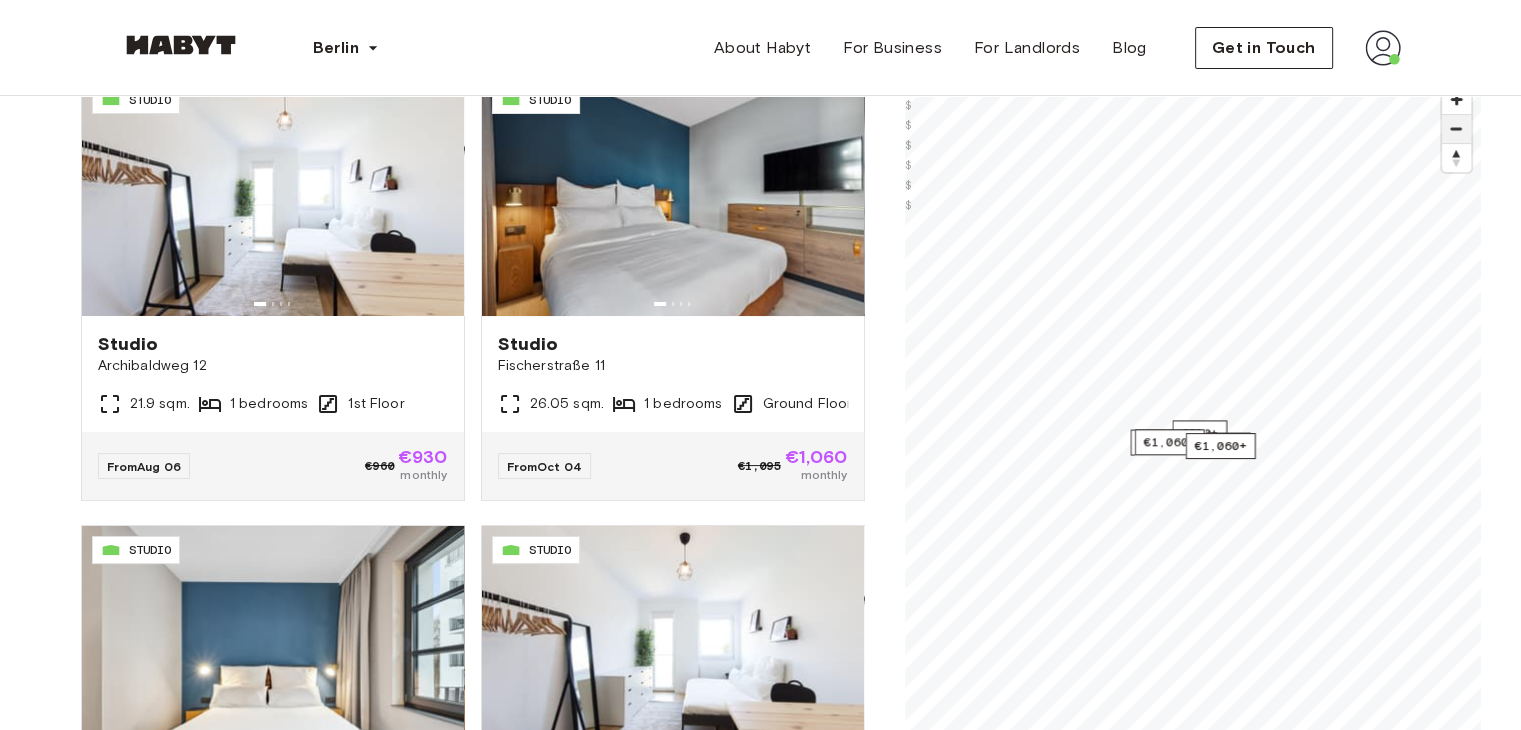 click at bounding box center (1456, 129) 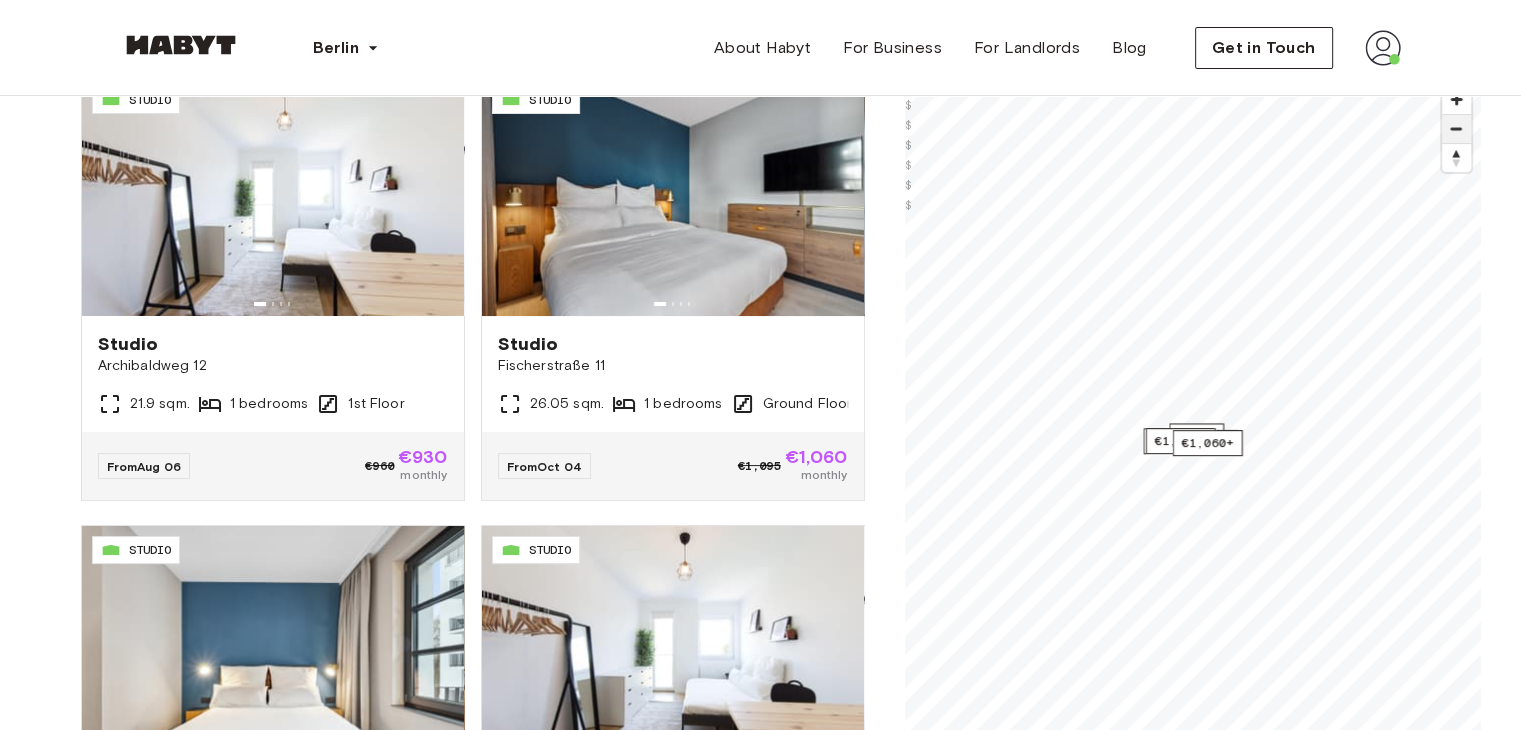 click at bounding box center (1456, 129) 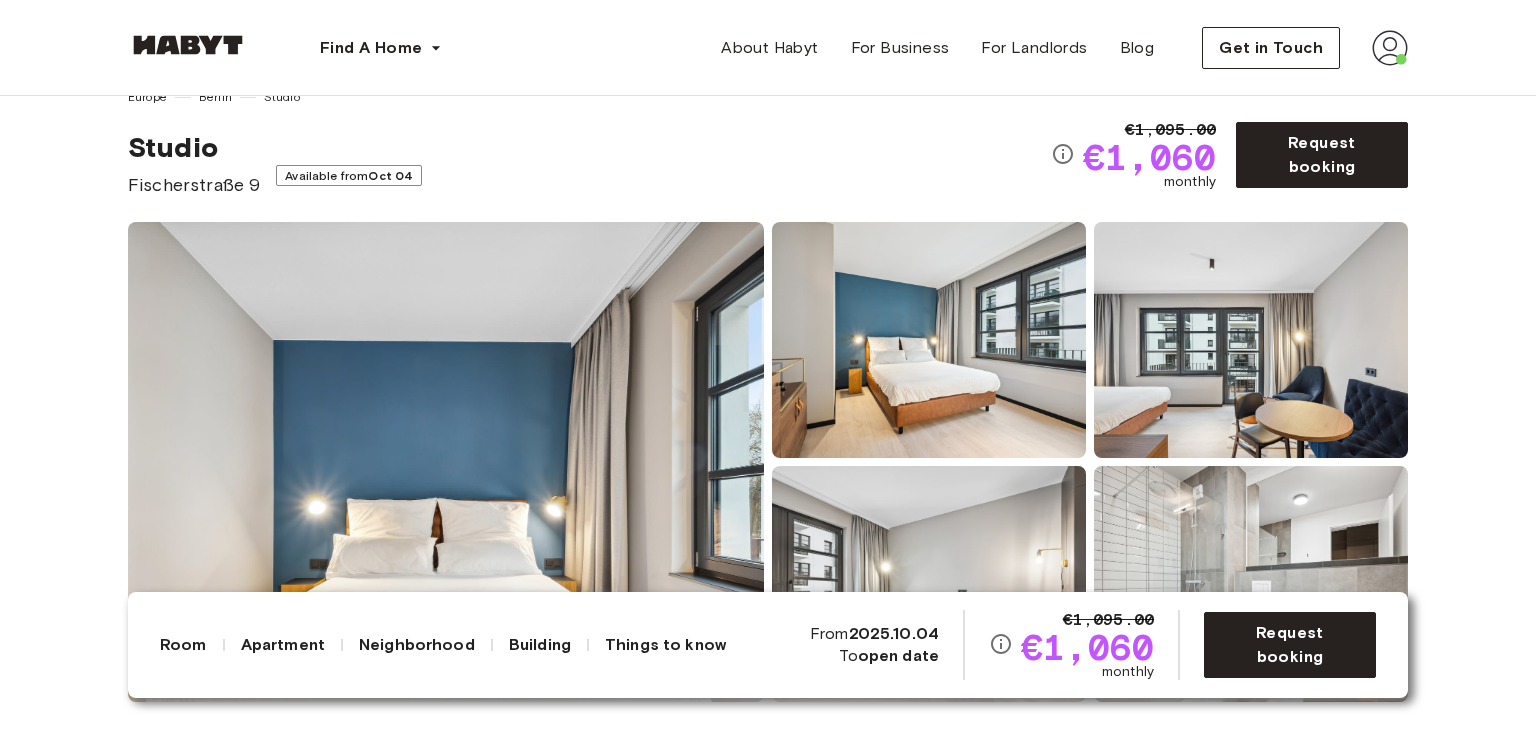 scroll, scrollTop: 0, scrollLeft: 0, axis: both 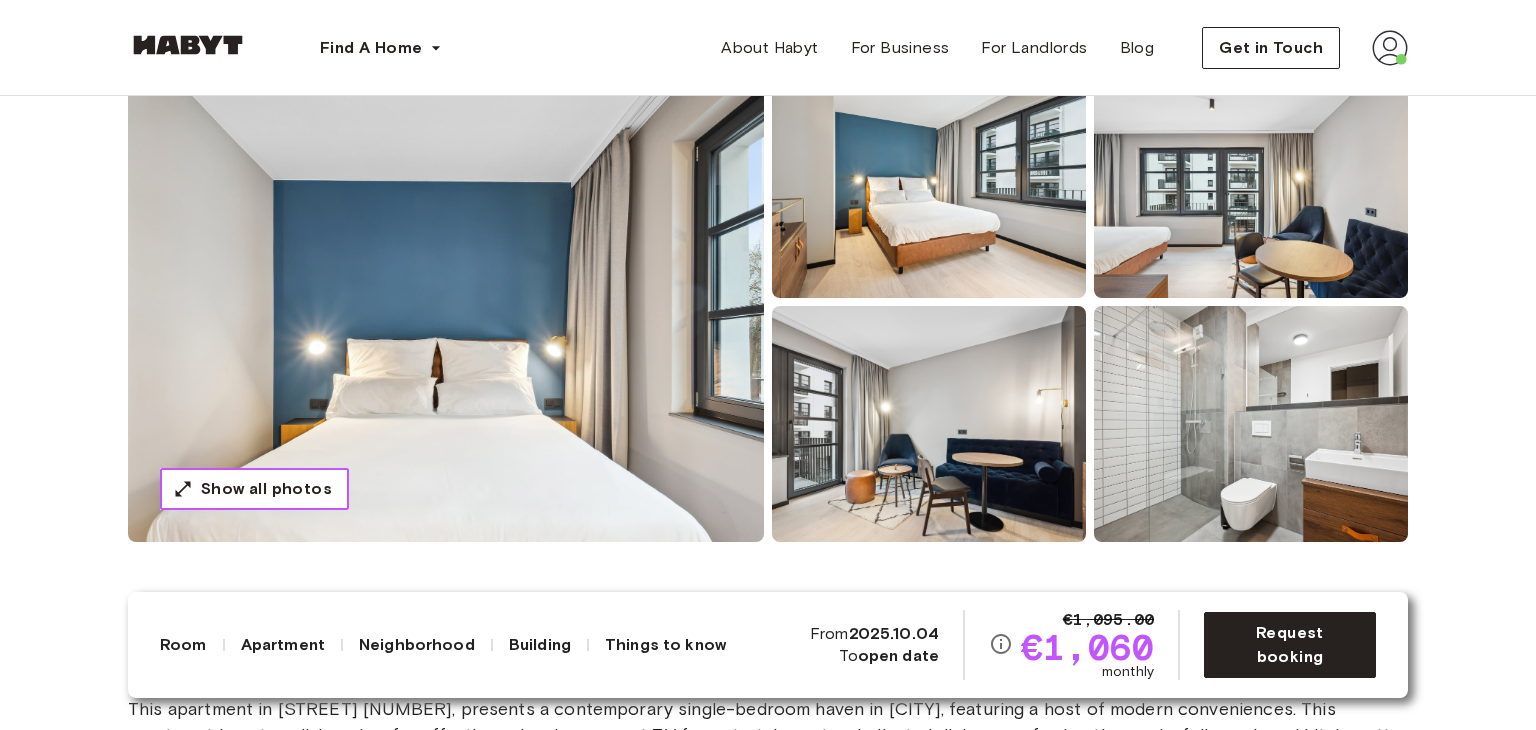 click on "Show all photos" at bounding box center (266, 489) 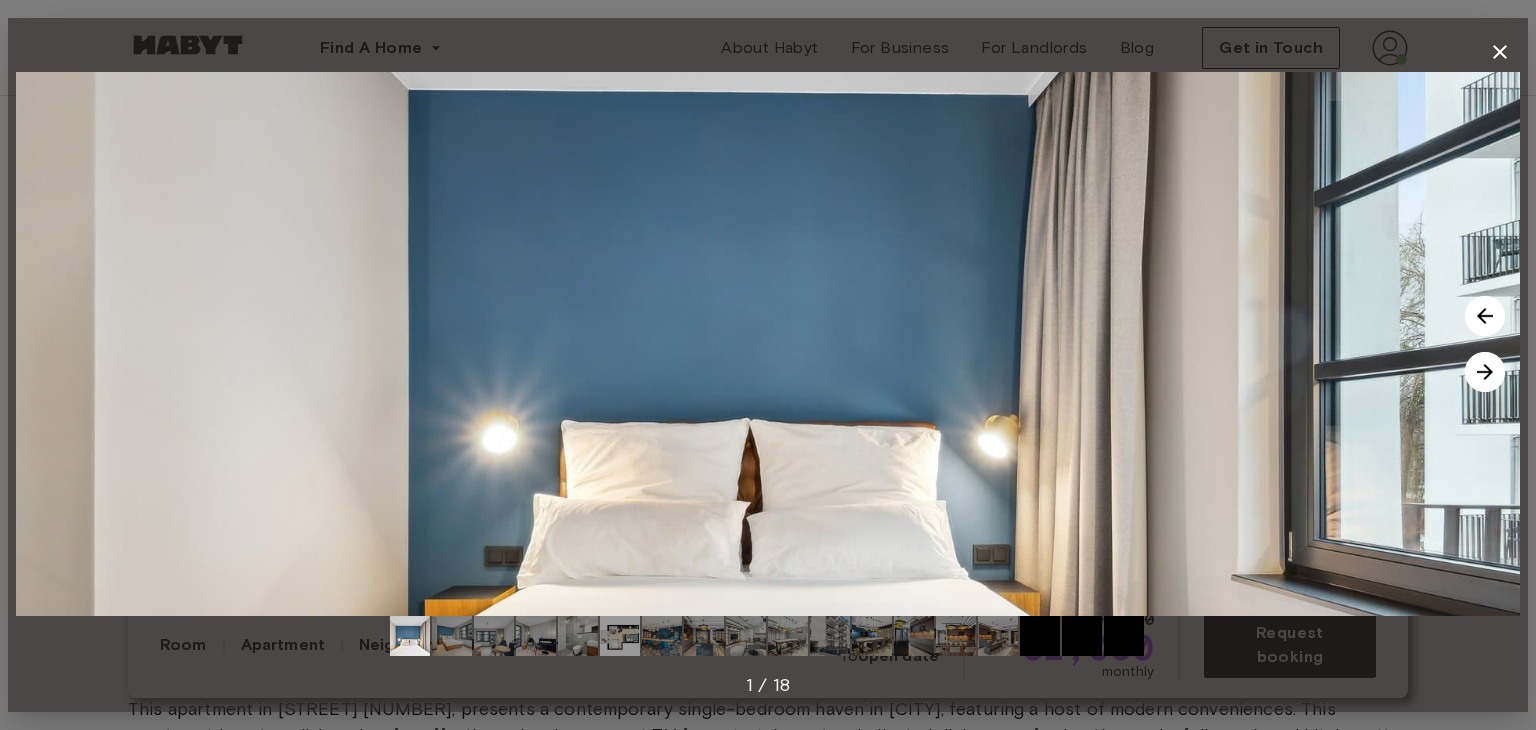 click at bounding box center (1485, 372) 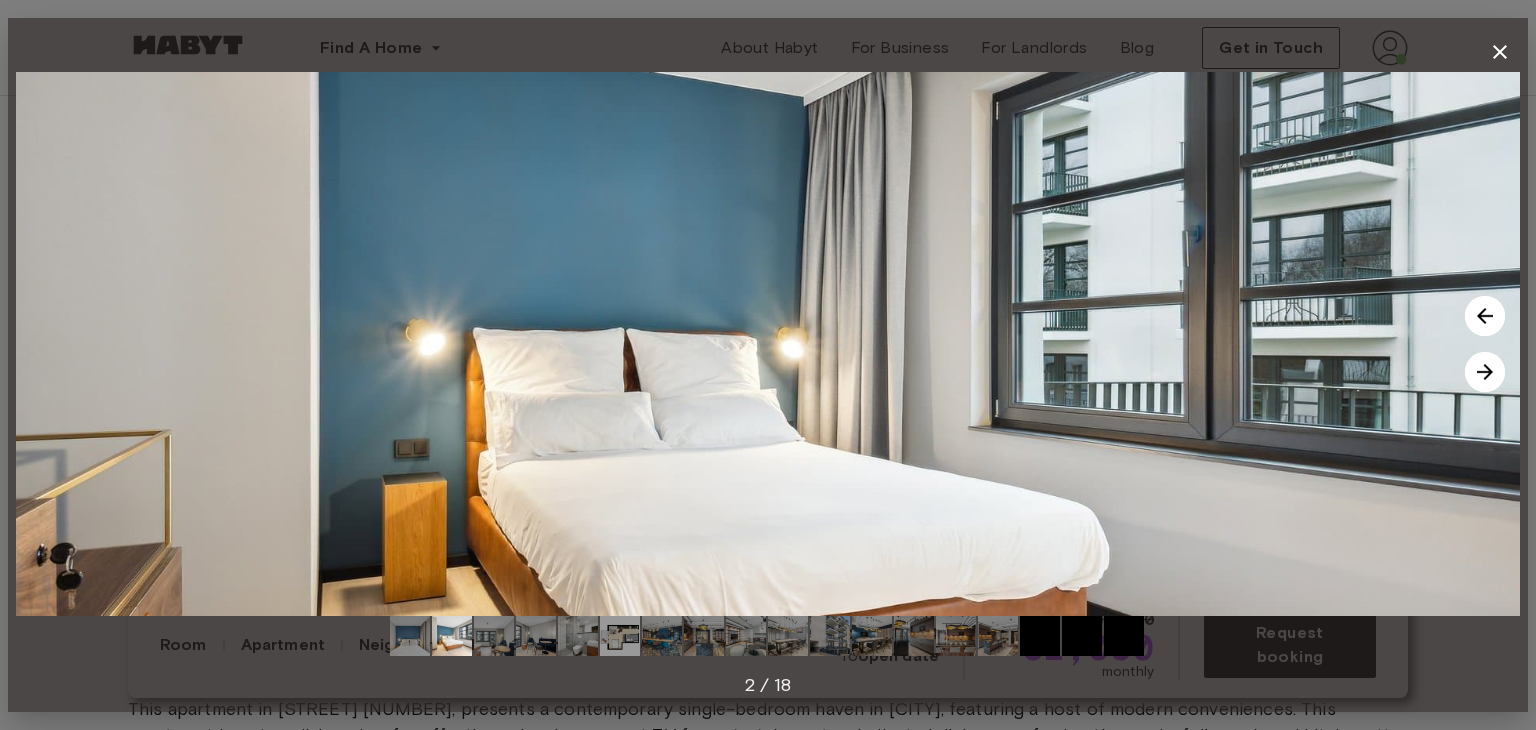 click at bounding box center [1485, 372] 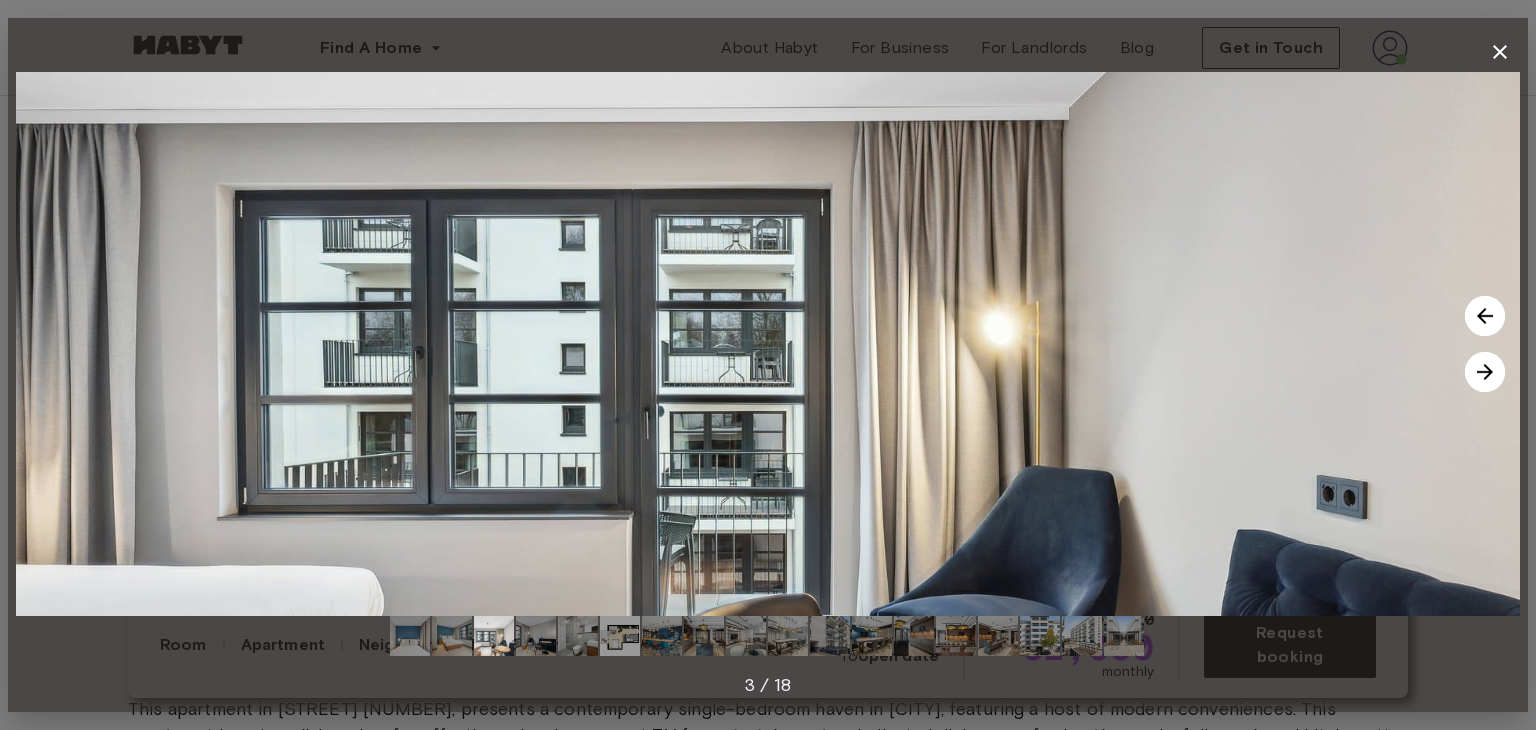 click at bounding box center (1485, 372) 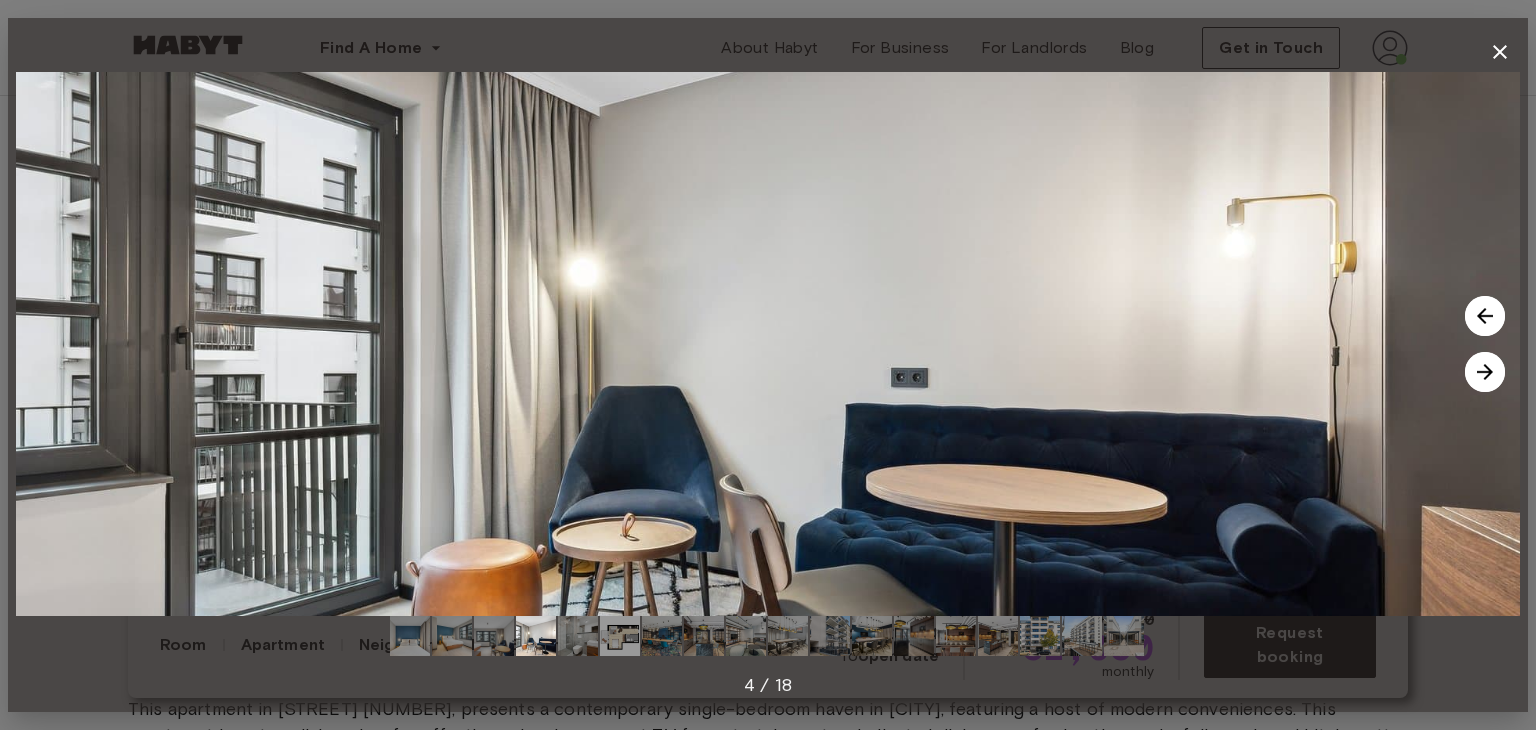 click at bounding box center (1485, 372) 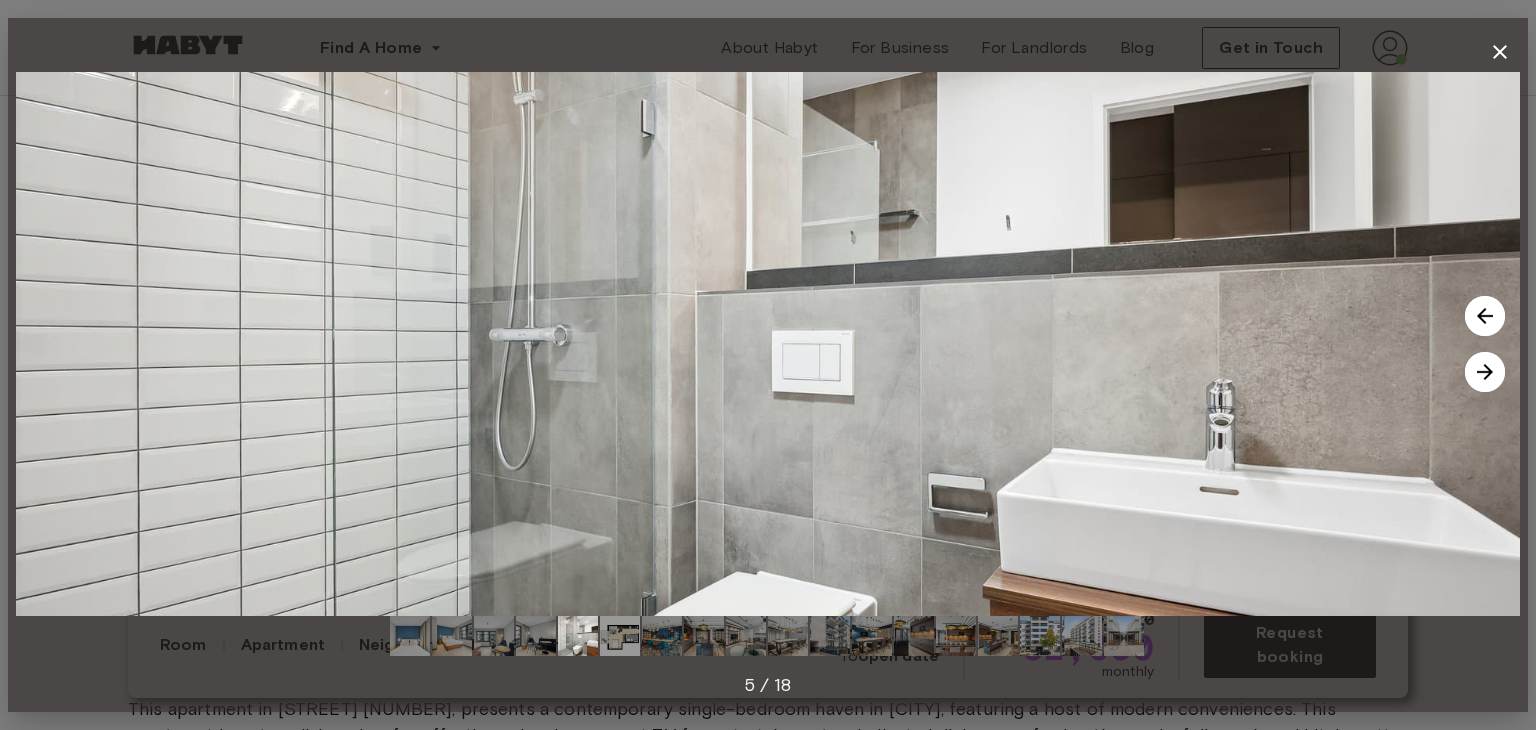 click at bounding box center [1485, 372] 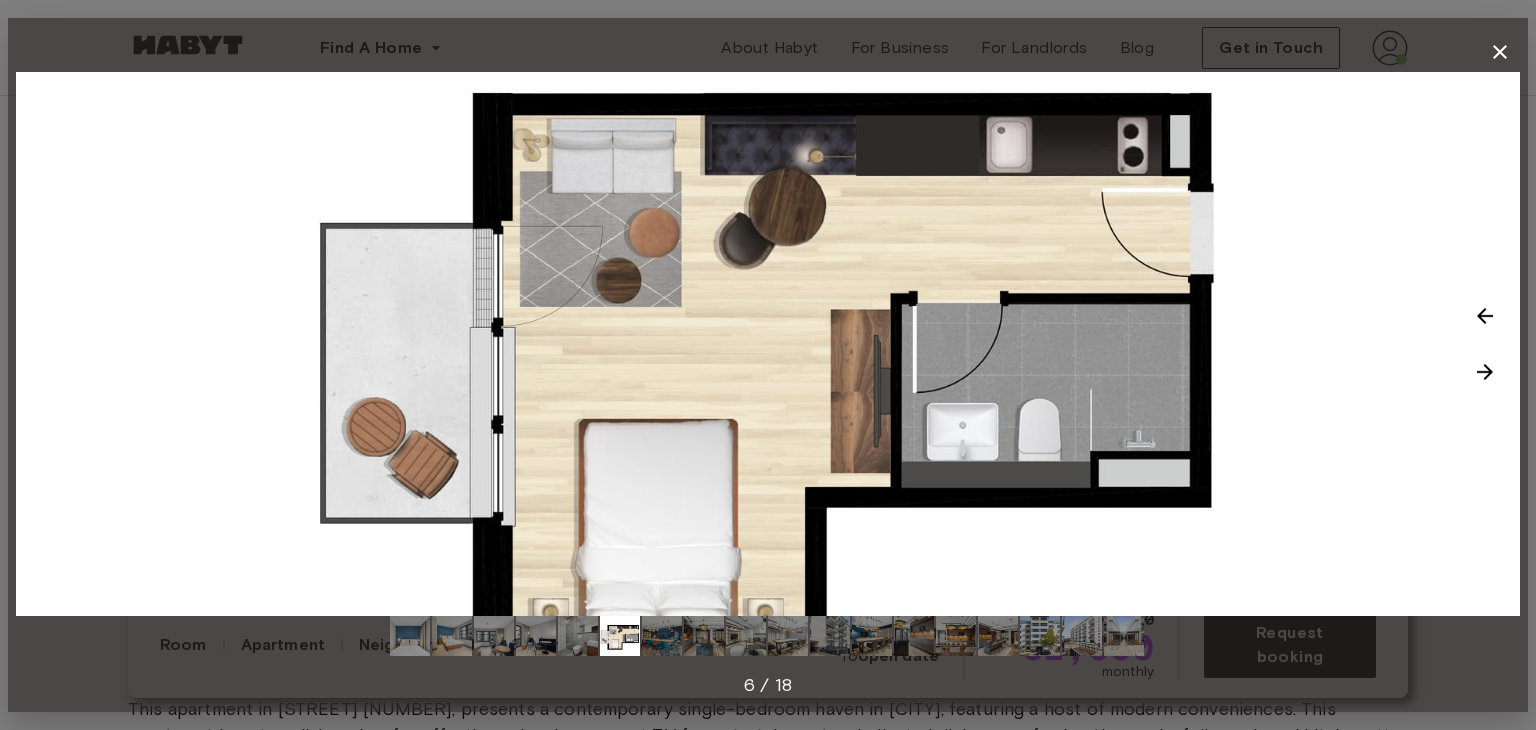 click 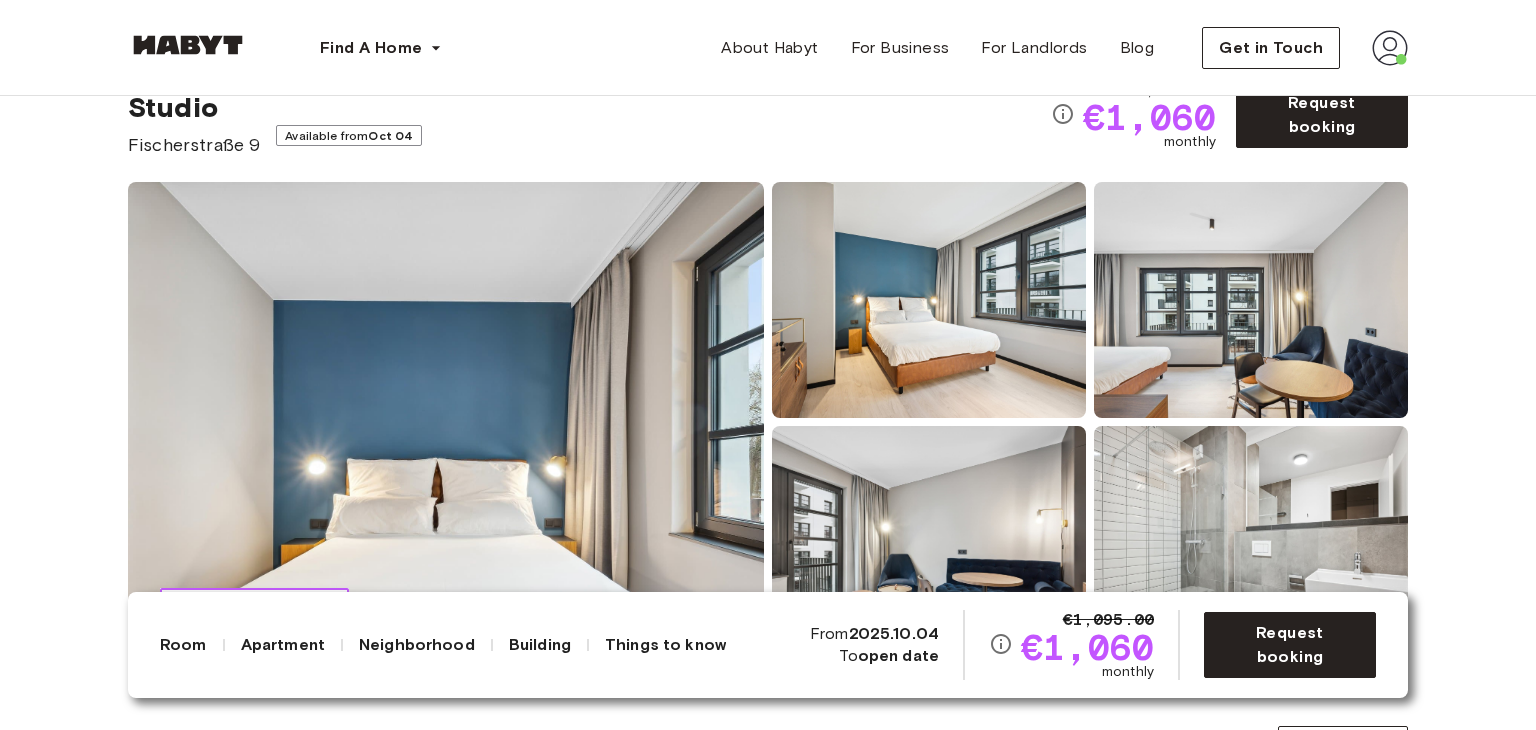 scroll, scrollTop: 0, scrollLeft: 0, axis: both 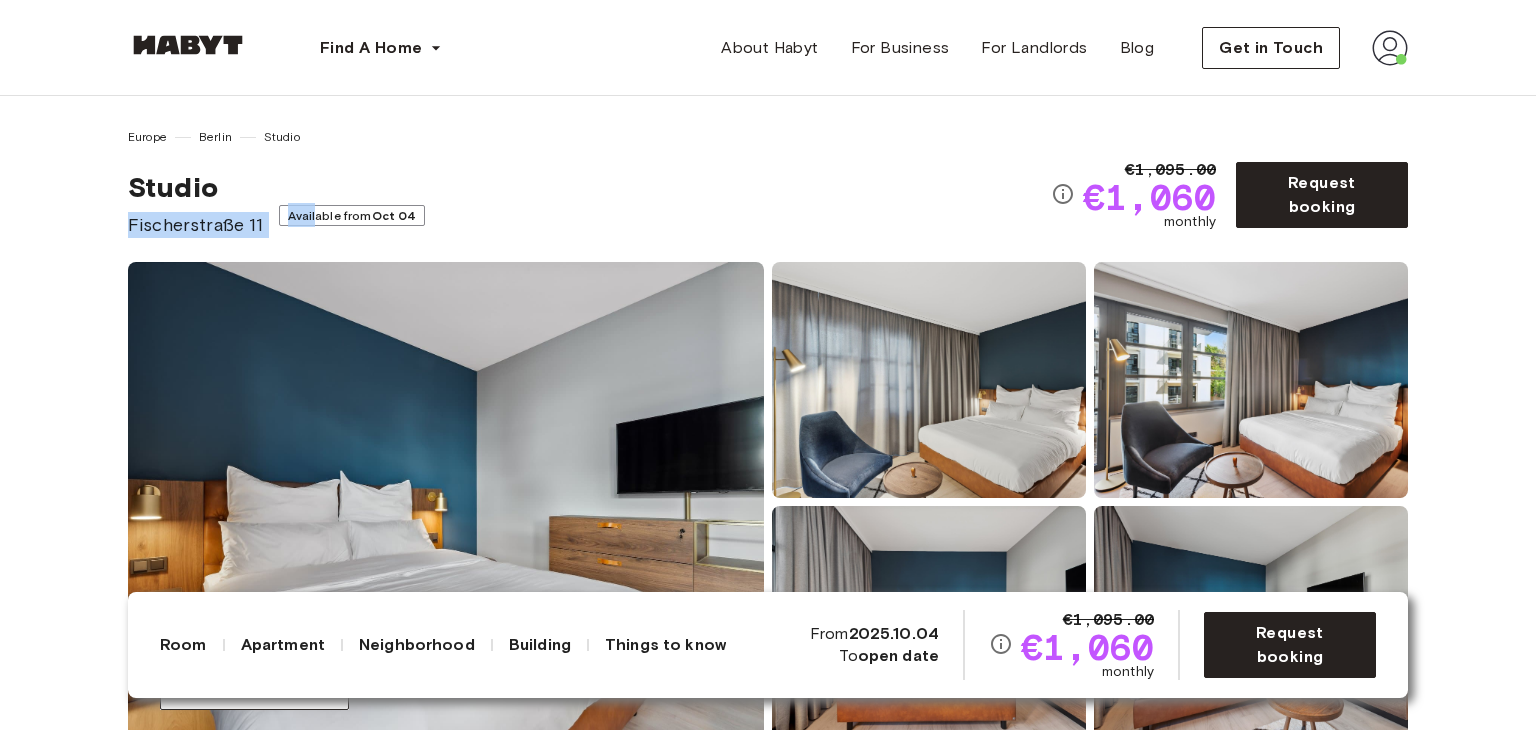 drag, startPoint x: 312, startPoint y: 217, endPoint x: 94, endPoint y: 217, distance: 218 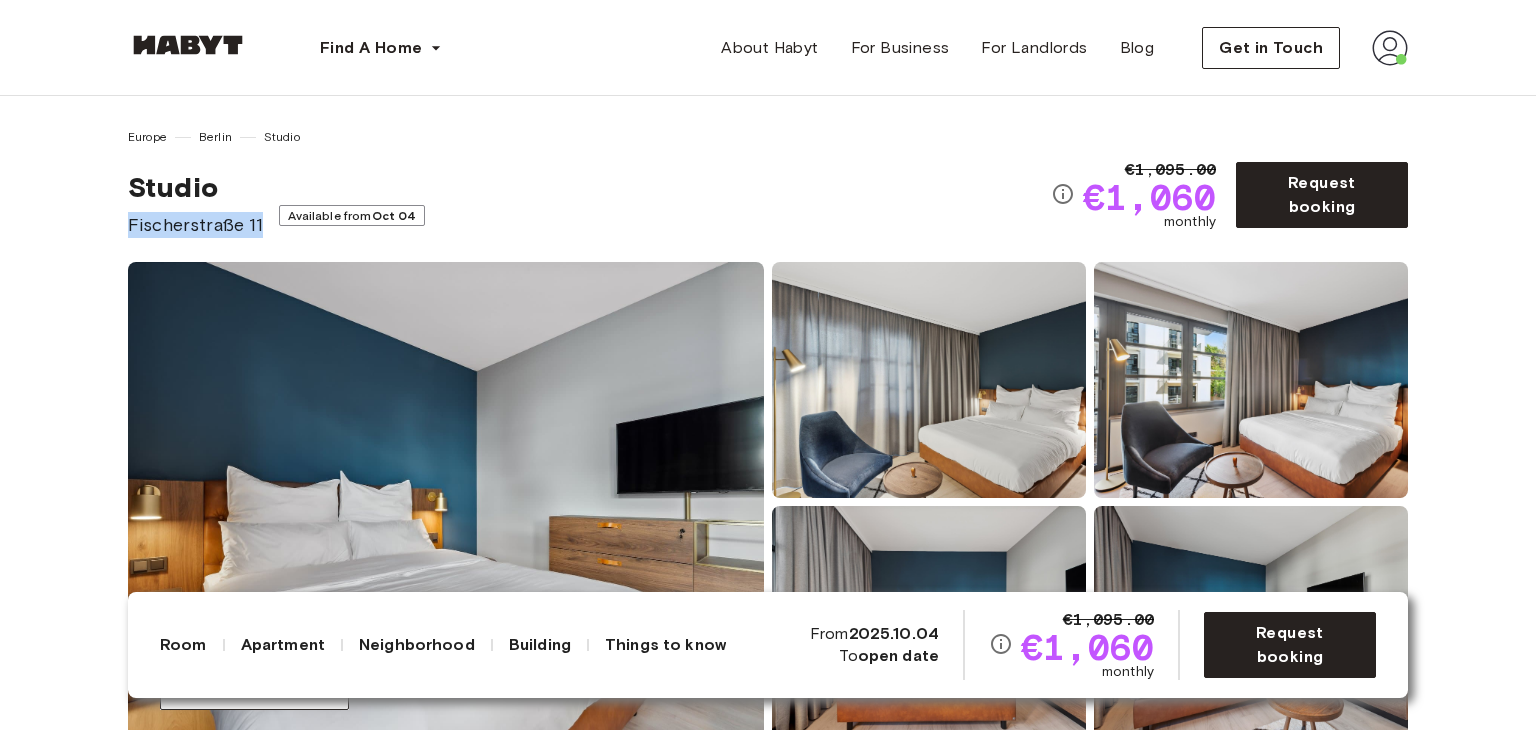 drag, startPoint x: 120, startPoint y: 215, endPoint x: 263, endPoint y: 224, distance: 143.28294 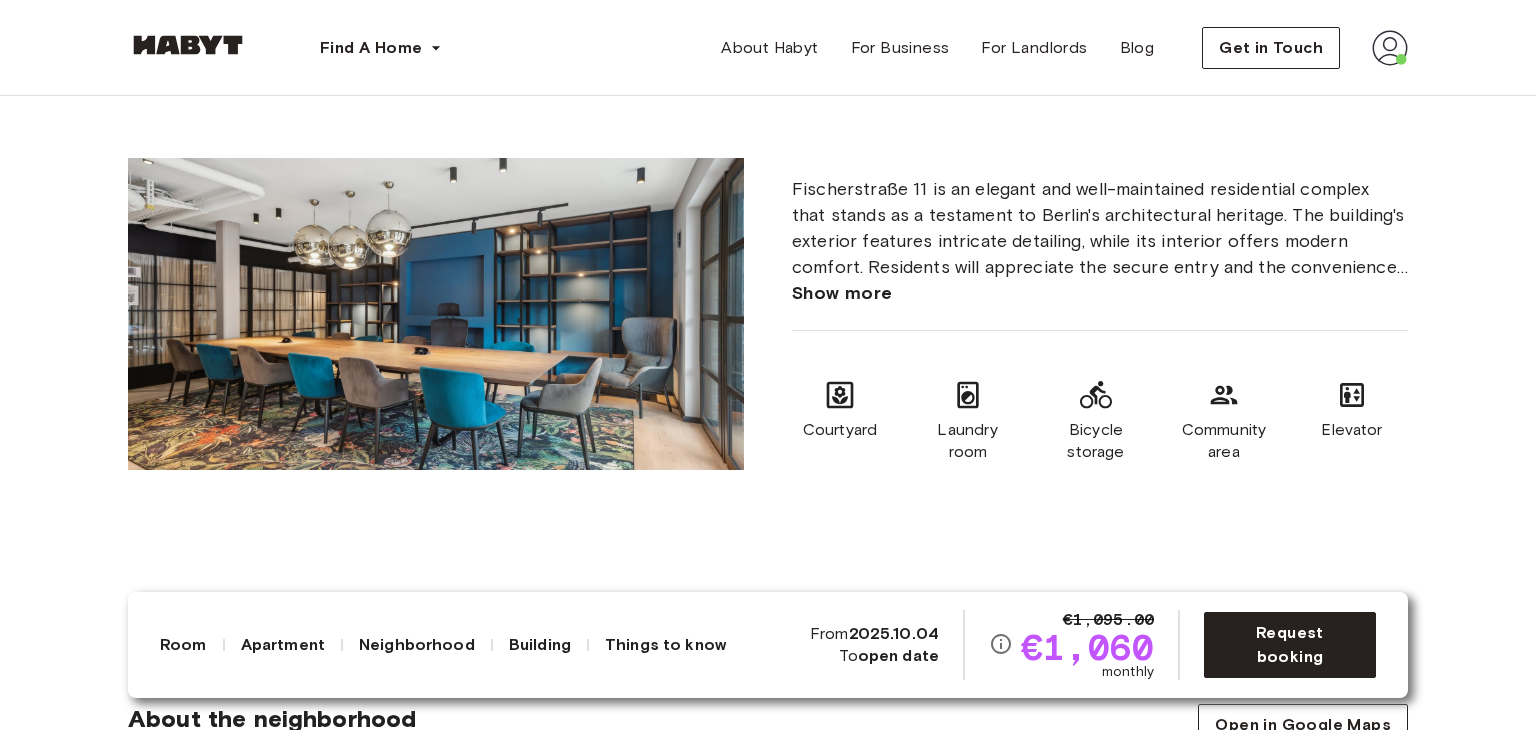 scroll, scrollTop: 1300, scrollLeft: 0, axis: vertical 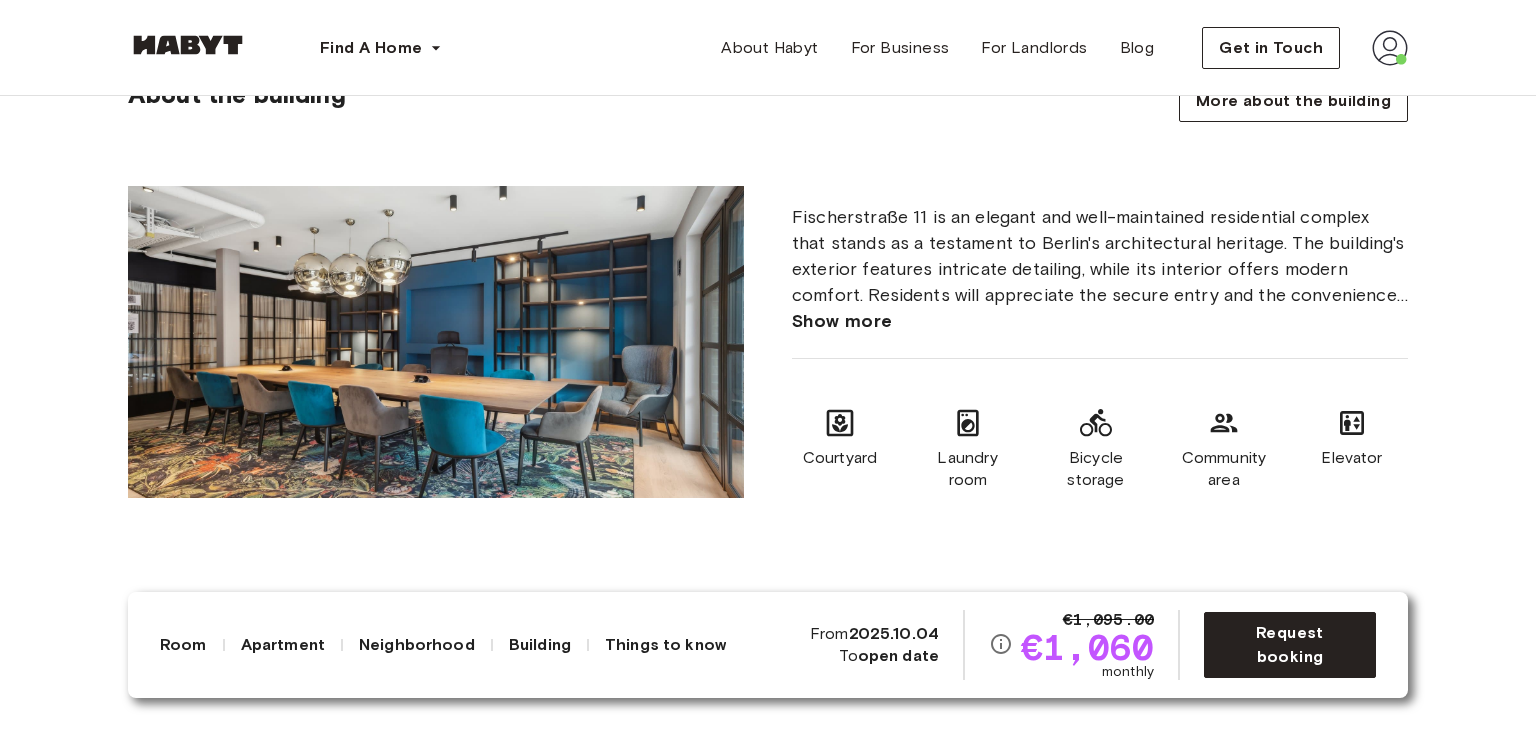 click at bounding box center (436, 342) 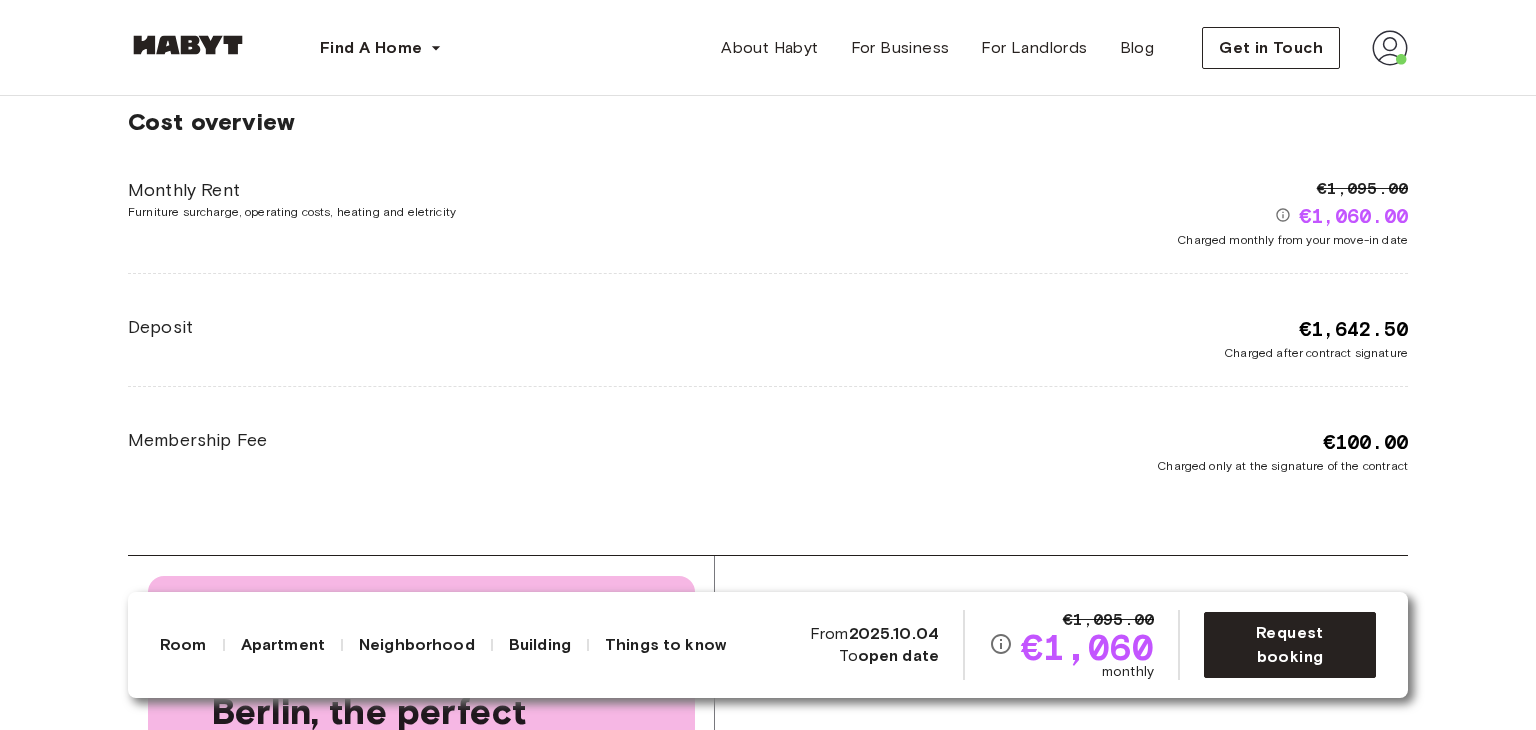 scroll, scrollTop: 3100, scrollLeft: 0, axis: vertical 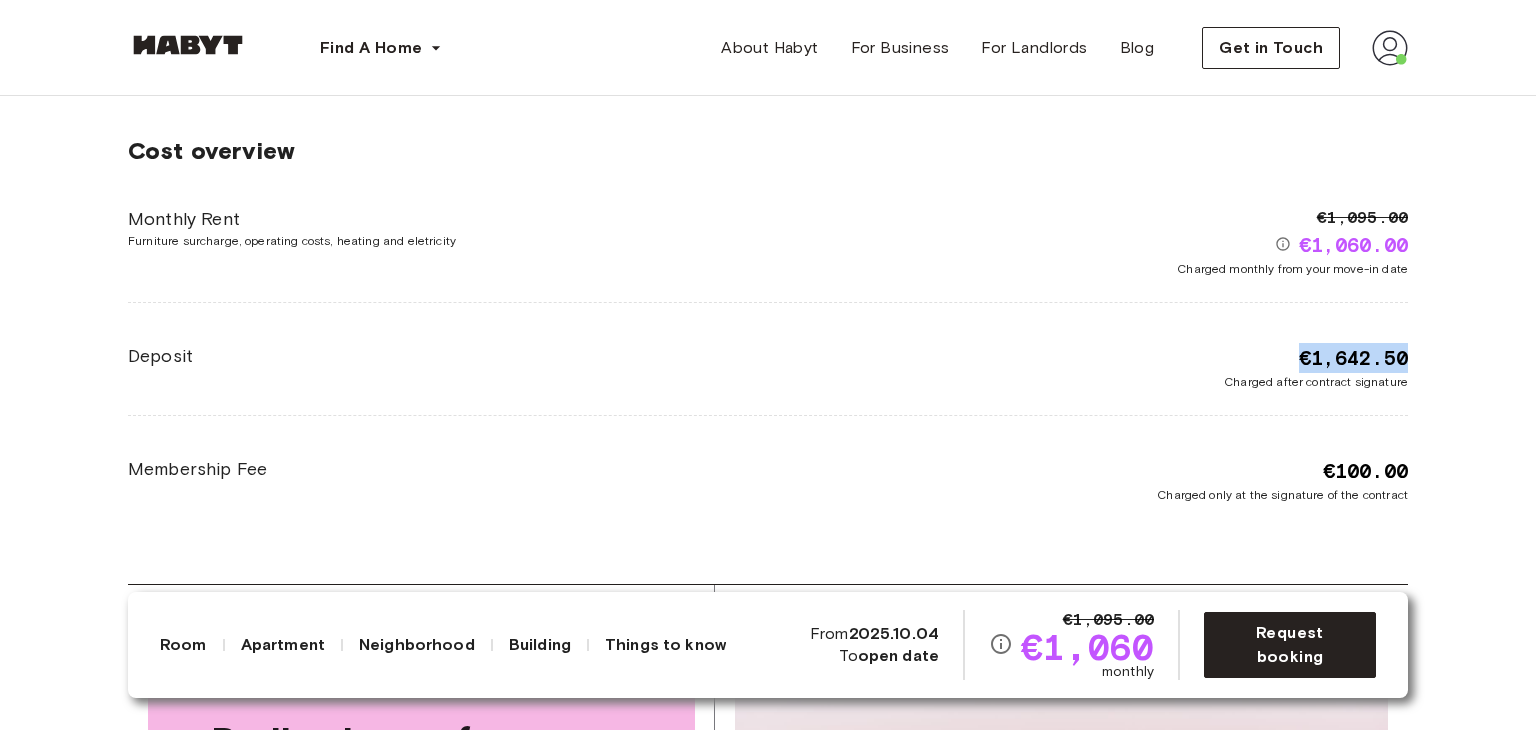 drag, startPoint x: 1338, startPoint y: 343, endPoint x: 1459, endPoint y: 345, distance: 121.016525 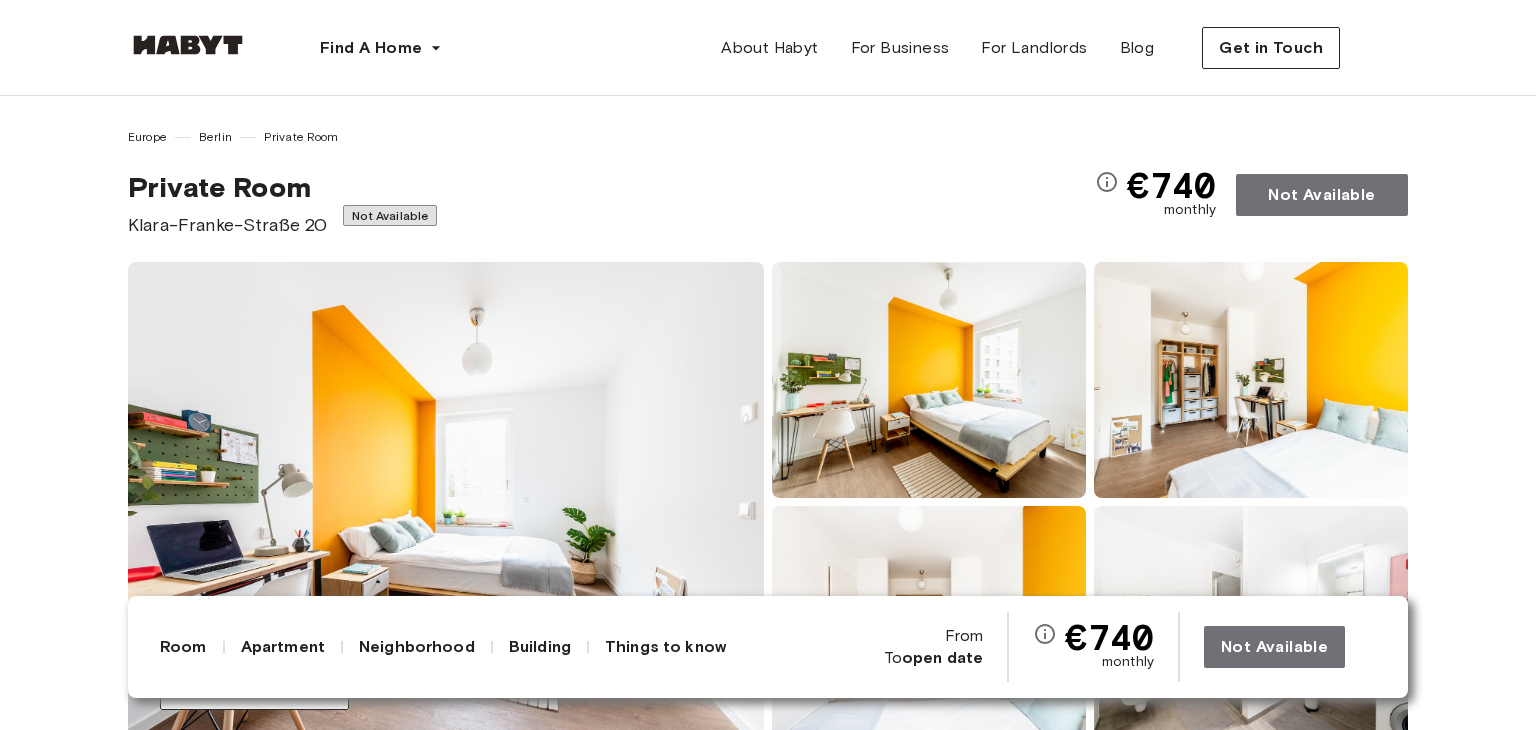 scroll, scrollTop: 0, scrollLeft: 0, axis: both 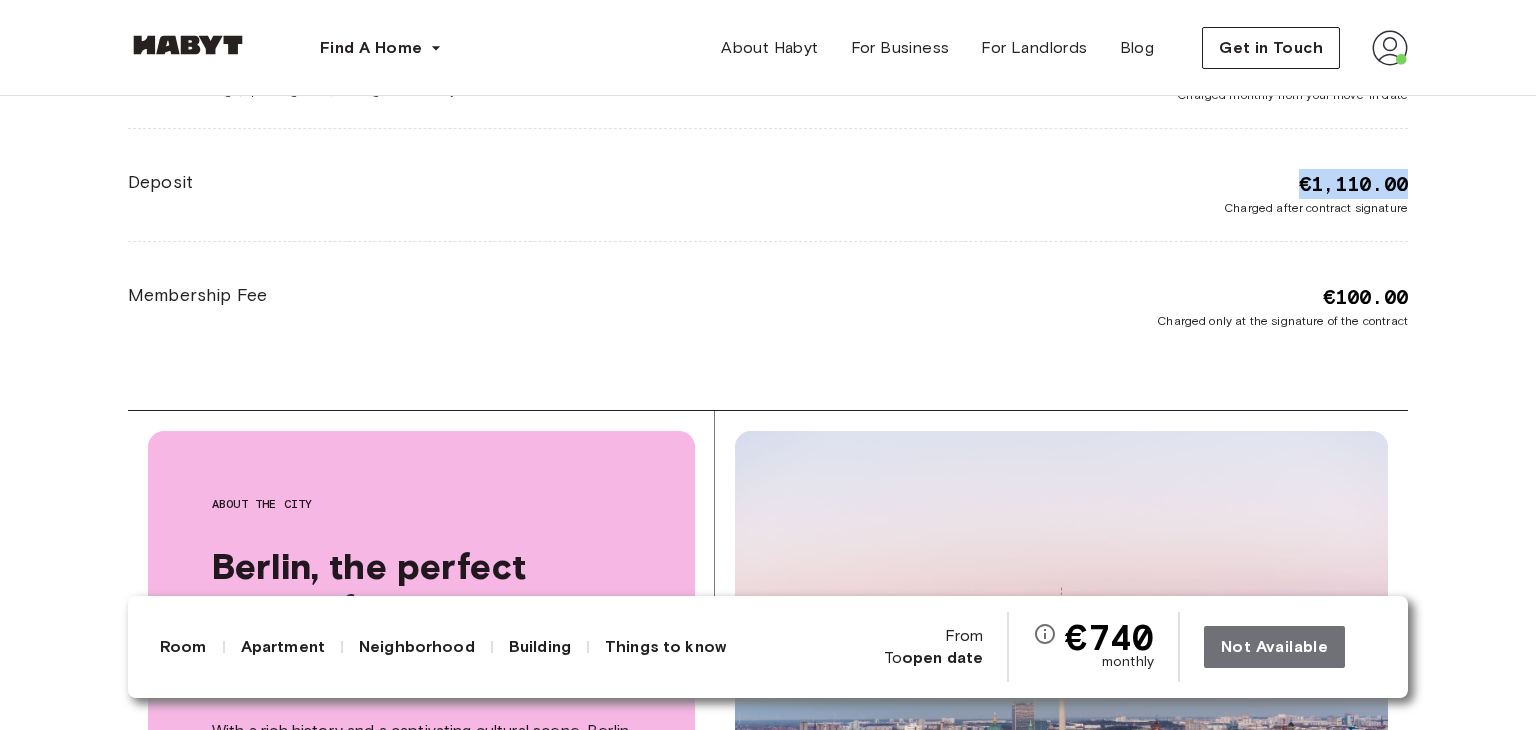 drag, startPoint x: 1294, startPoint y: 205, endPoint x: 1464, endPoint y: 201, distance: 170.04706 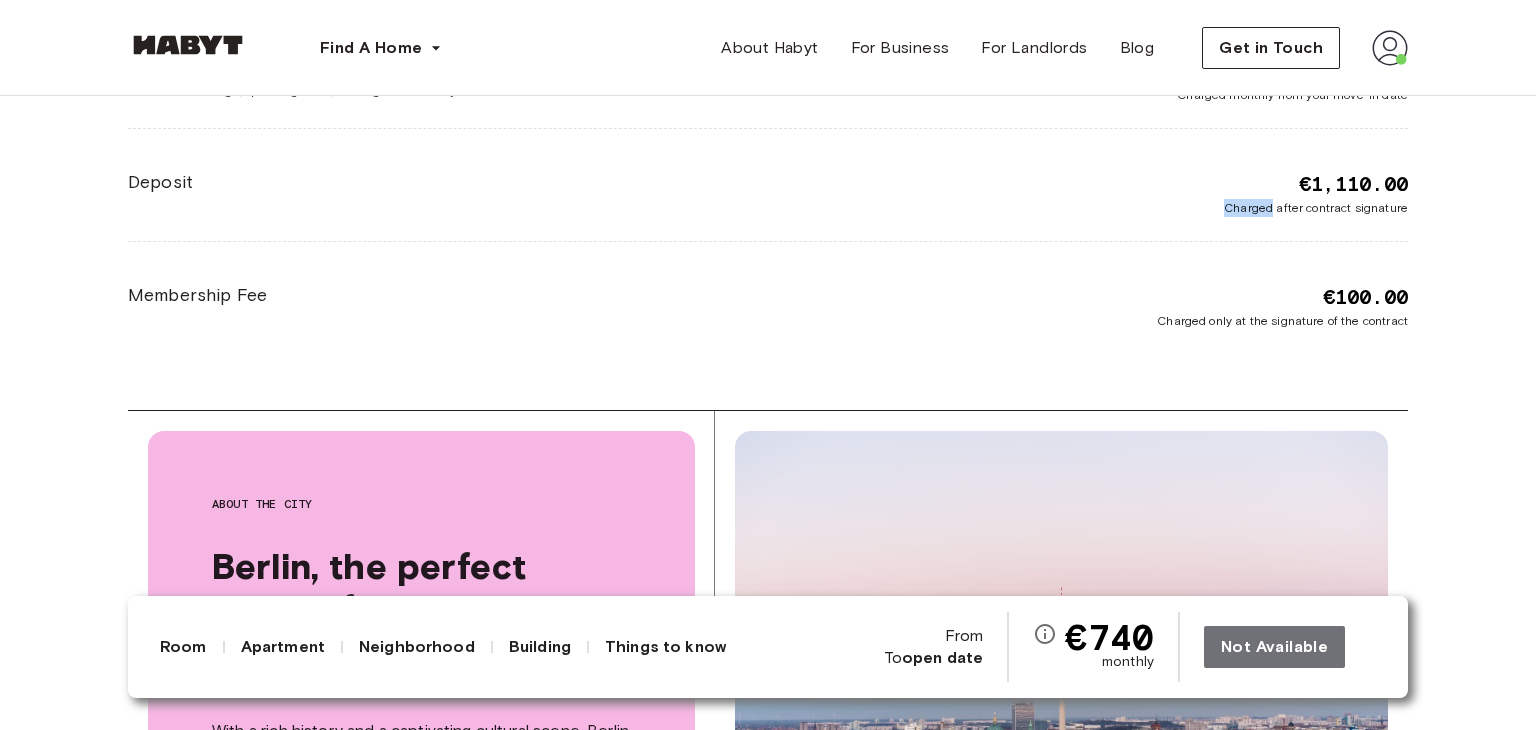 drag, startPoint x: 1464, startPoint y: 201, endPoint x: 1182, endPoint y: 193, distance: 282.11346 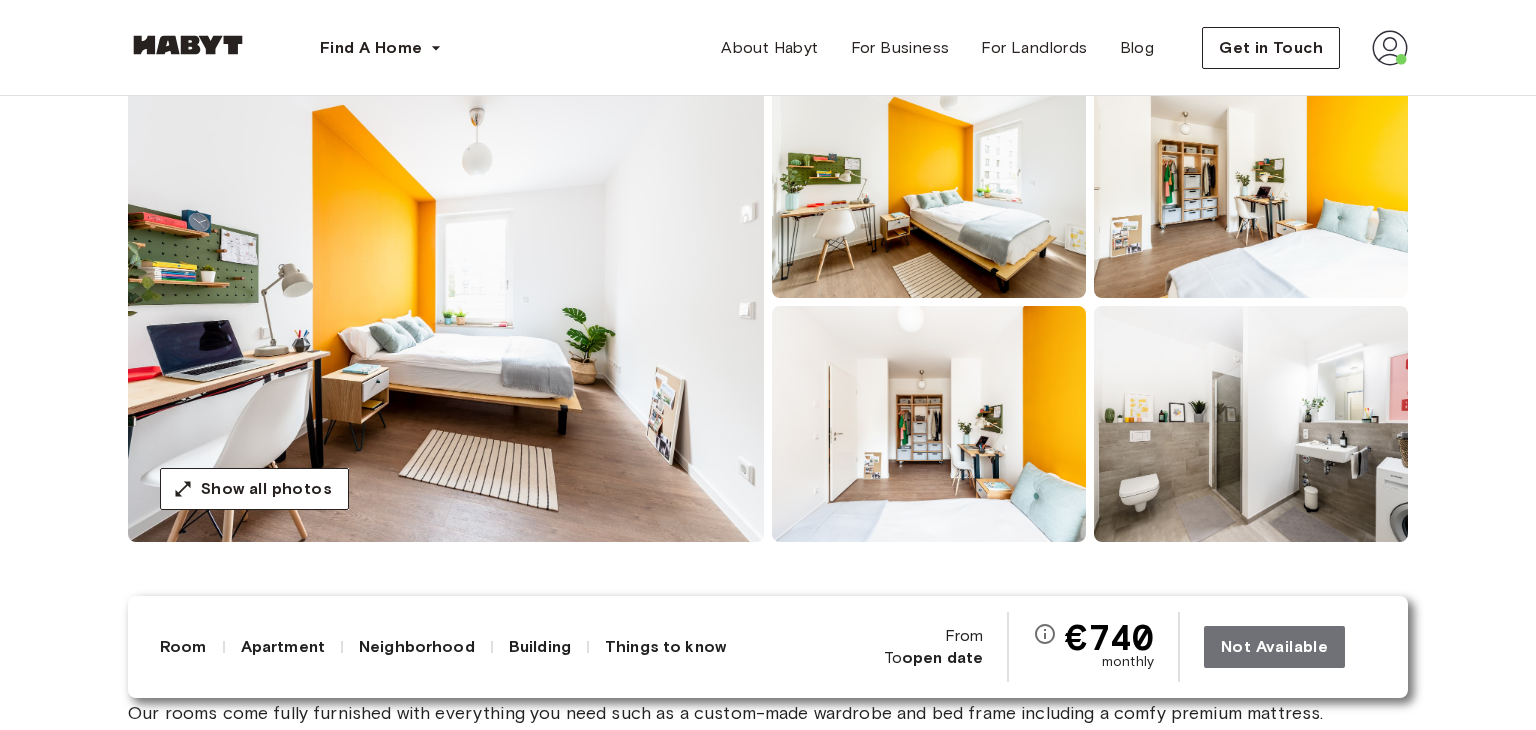 scroll, scrollTop: 0, scrollLeft: 0, axis: both 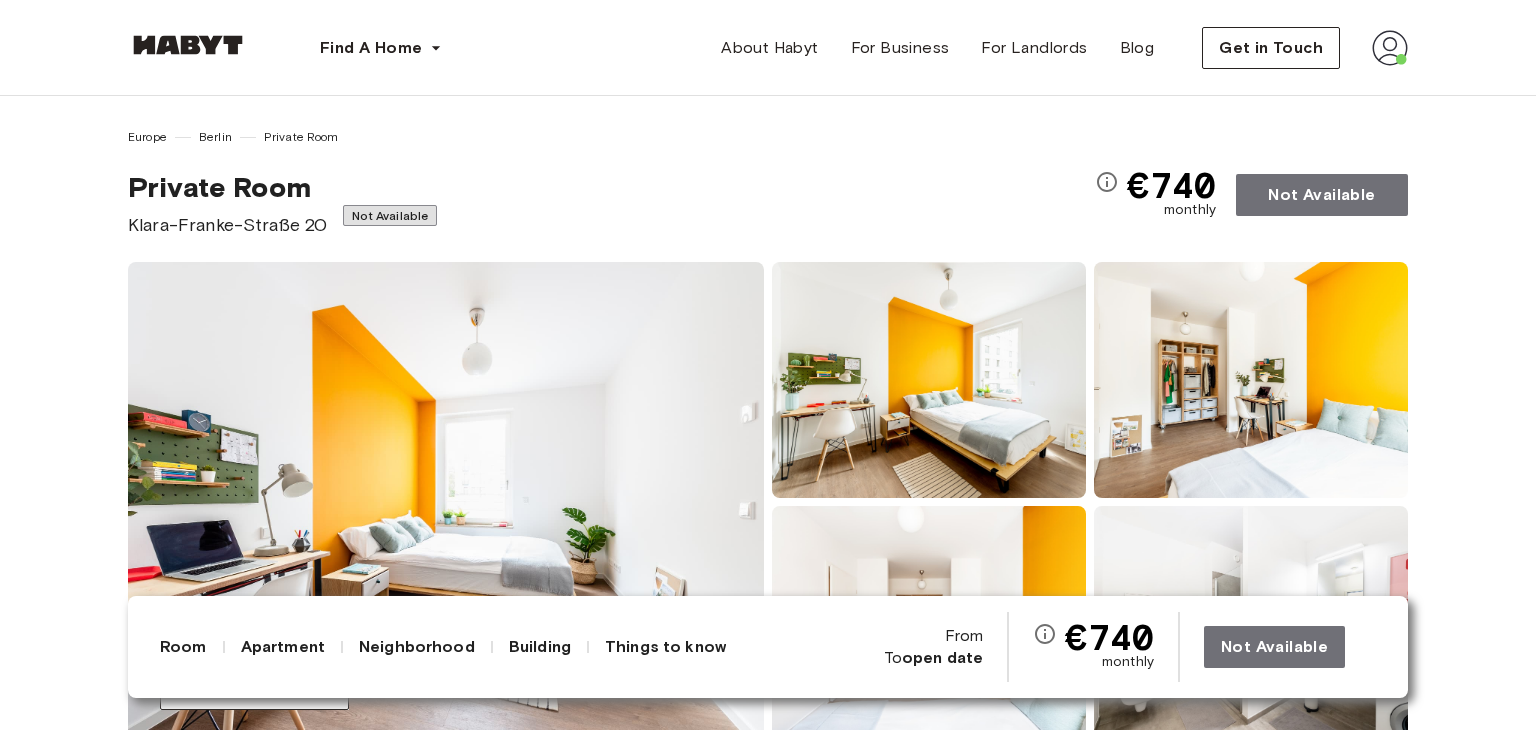 click on "Private Room [STREET] [NUMBER] Not Available" at bounding box center (611, 204) 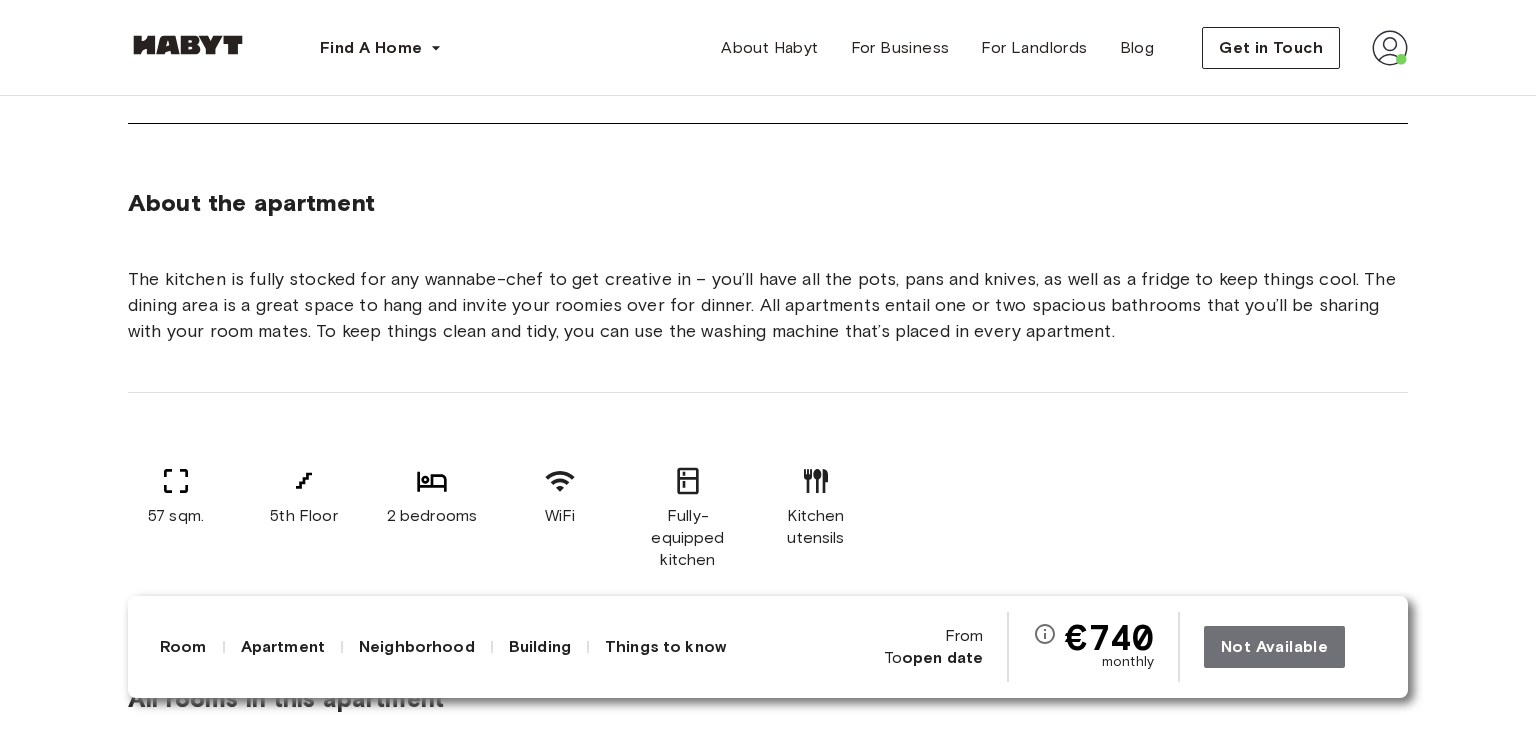scroll, scrollTop: 0, scrollLeft: 0, axis: both 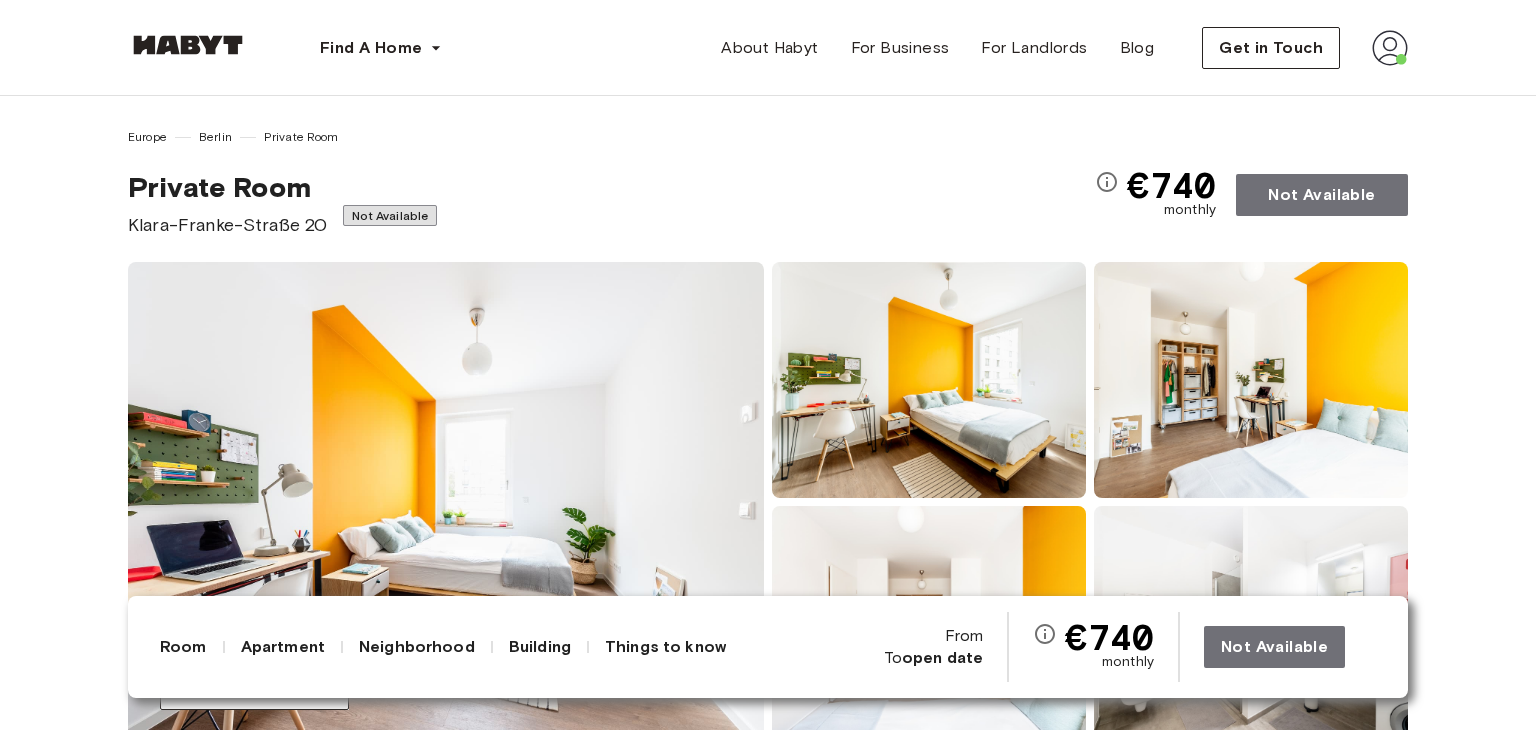 click on "Europe [CITY] Private Room Private Room [STREET] [NUMBER] €740 monthly Not Available Show all photos" at bounding box center (768, 419) 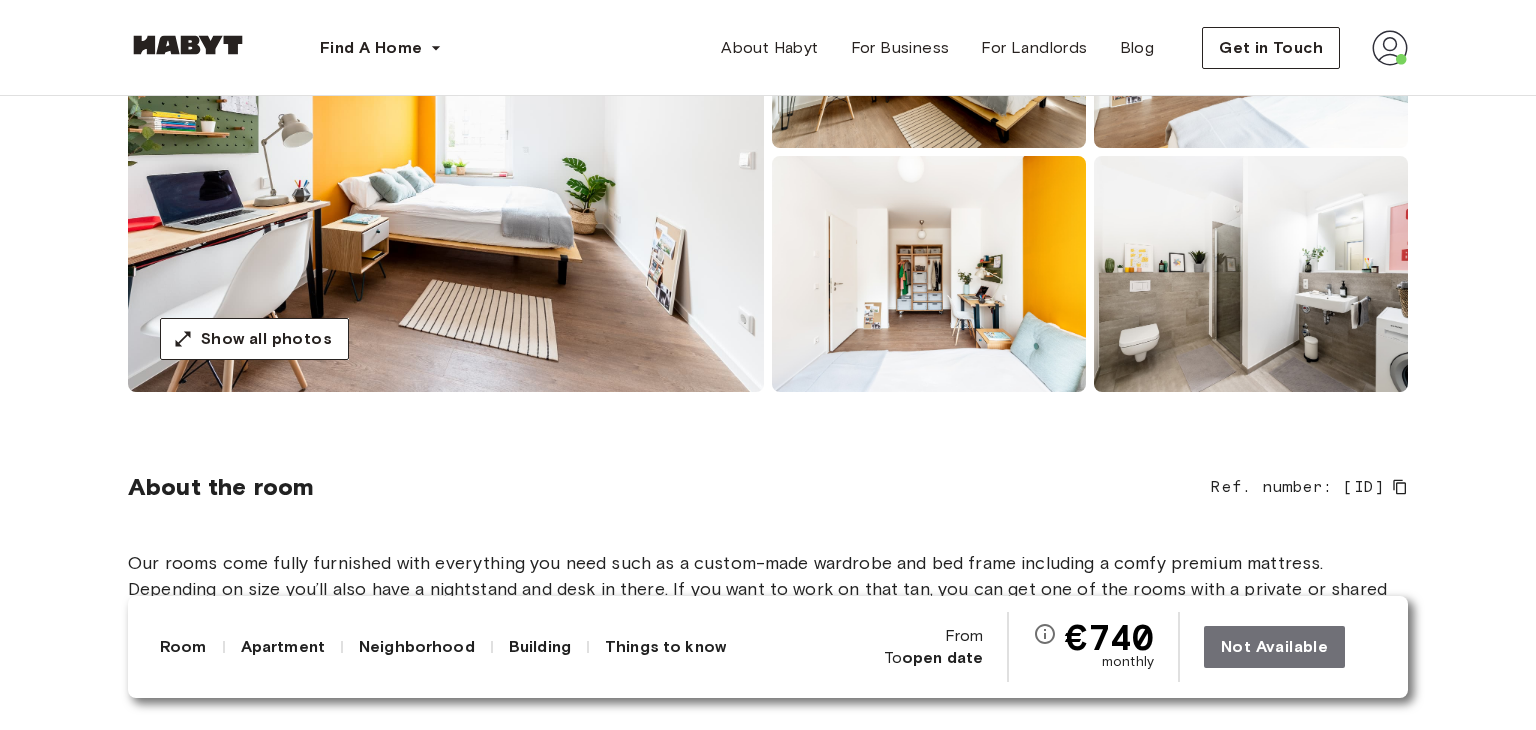 scroll, scrollTop: 400, scrollLeft: 0, axis: vertical 